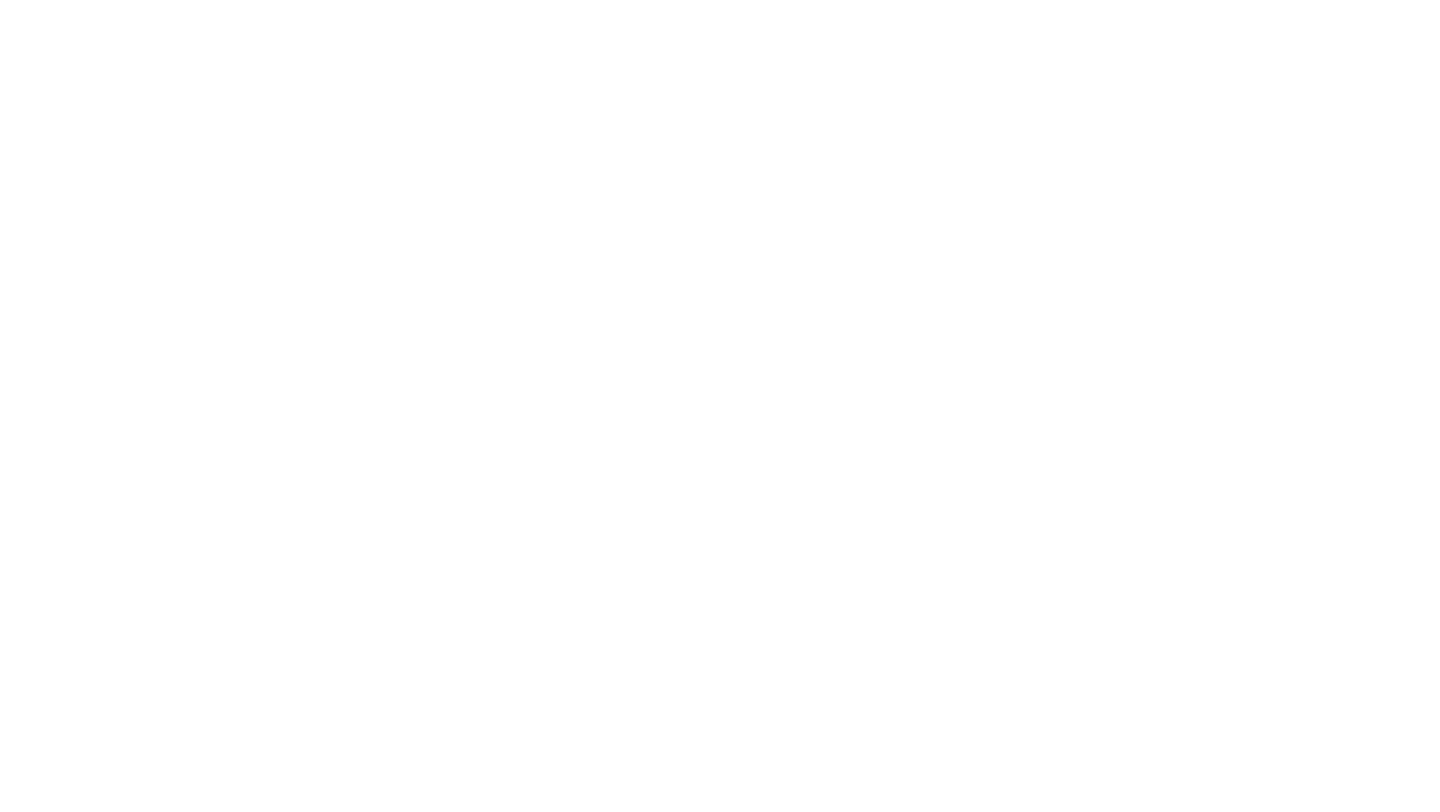 scroll, scrollTop: 0, scrollLeft: 0, axis: both 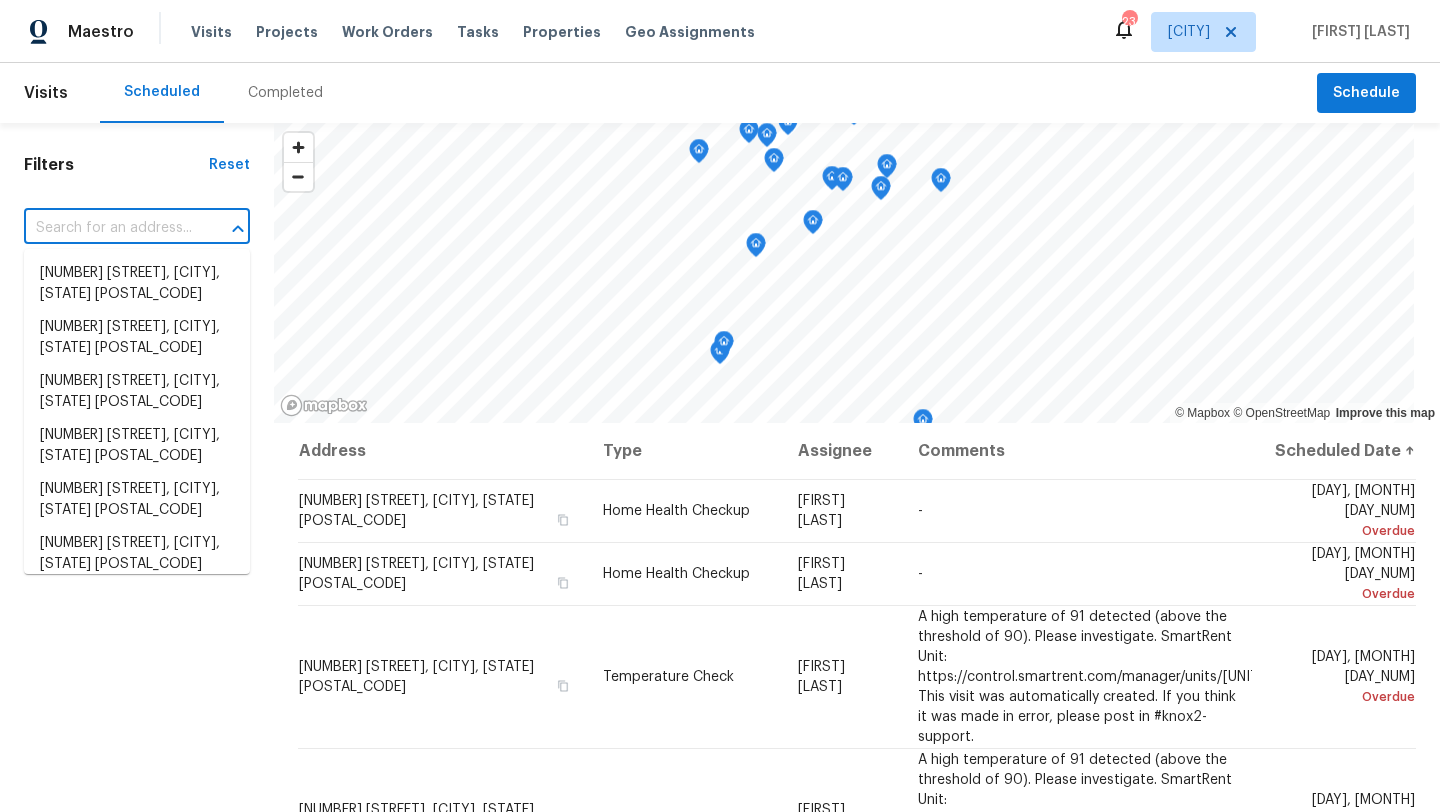 click at bounding box center [109, 228] 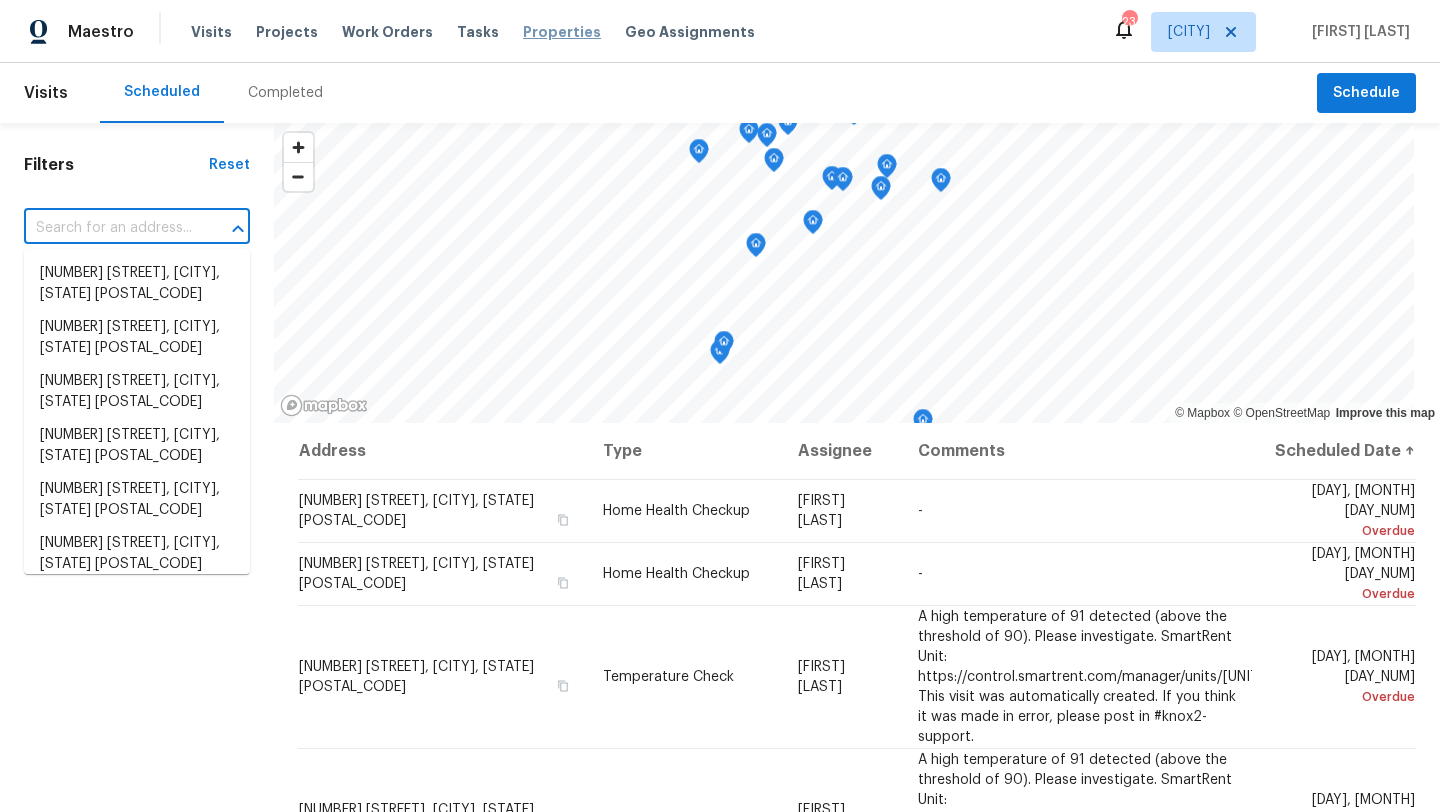 click on "Properties" at bounding box center [562, 32] 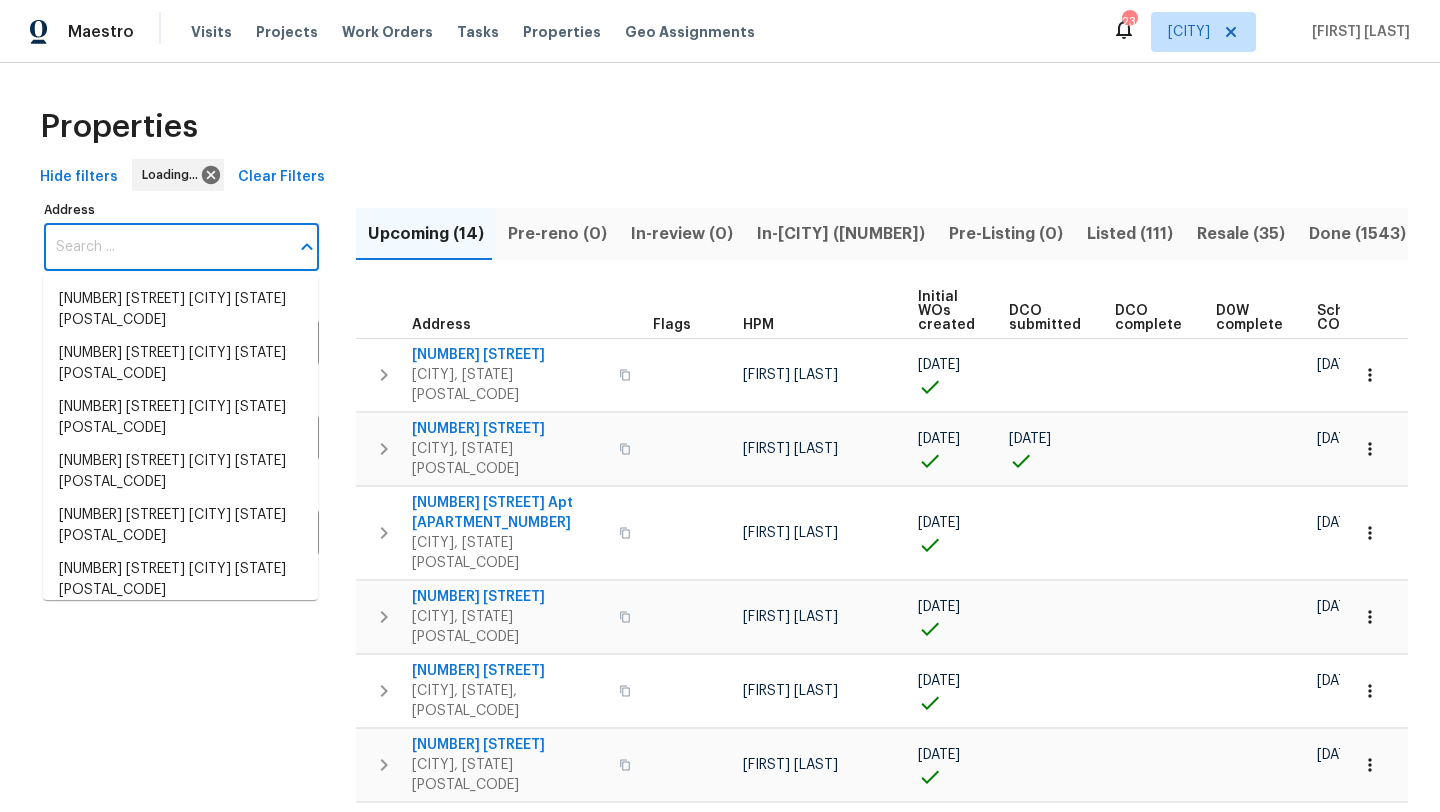 click on "Address" at bounding box center [166, 247] 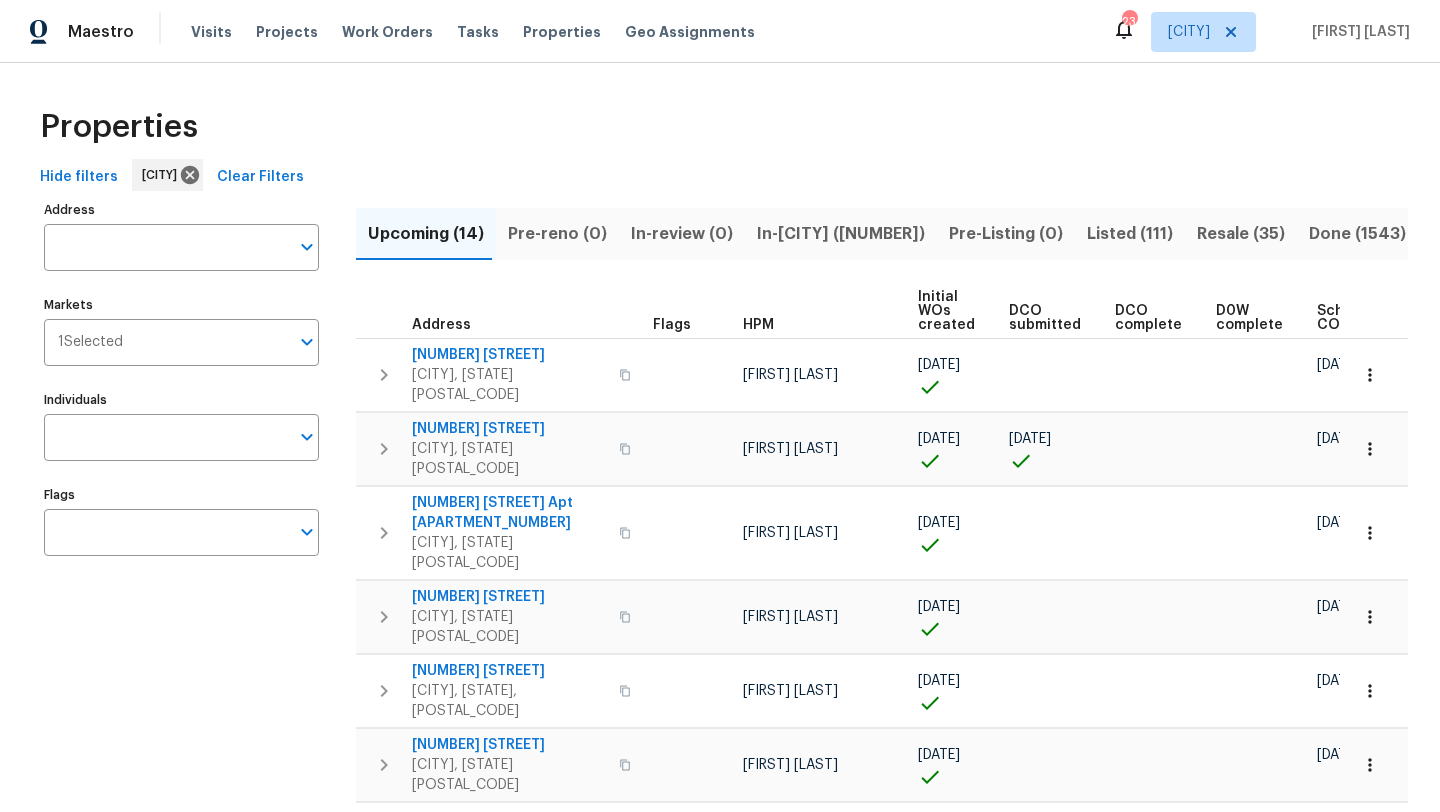 click on "Address" at bounding box center [166, 247] 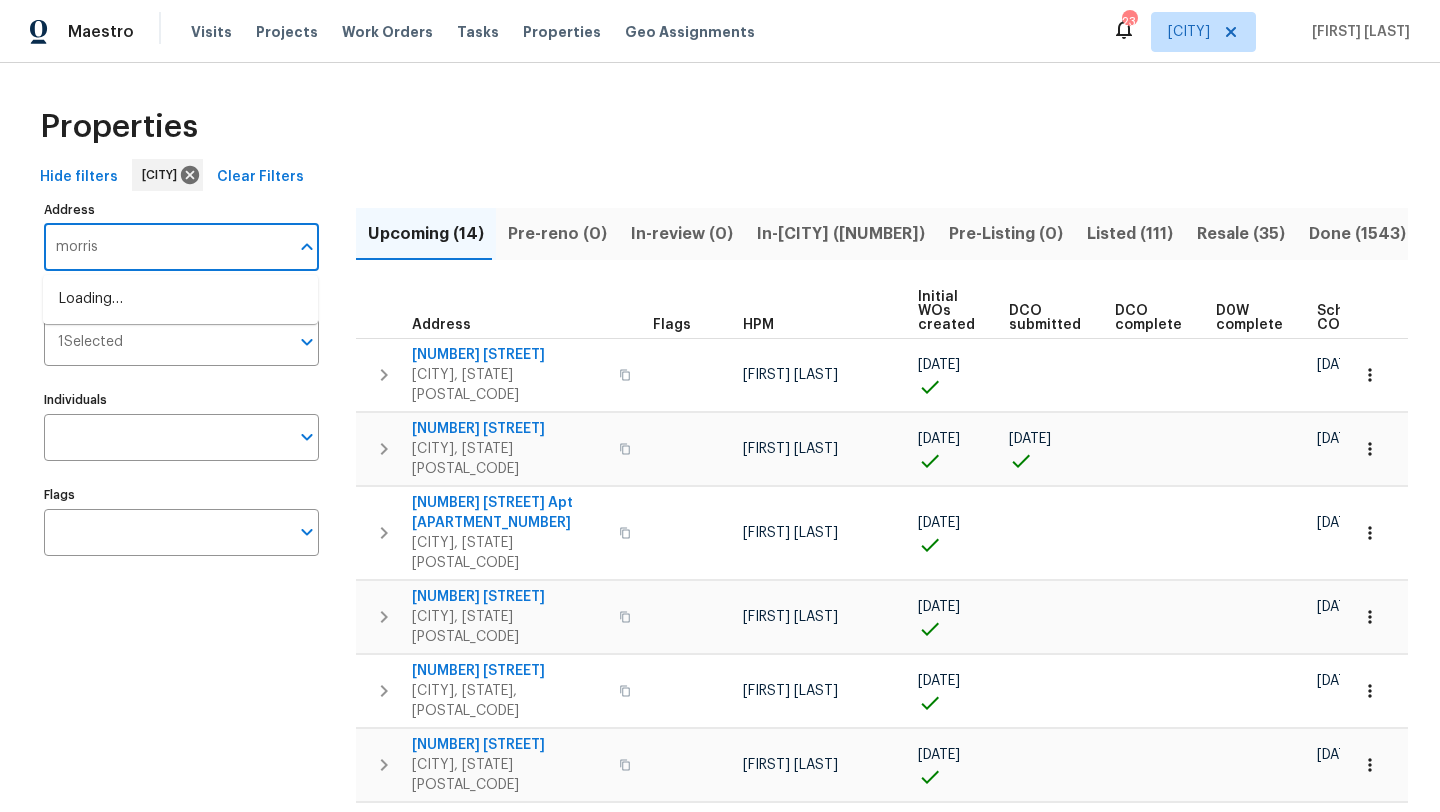 type on "morris" 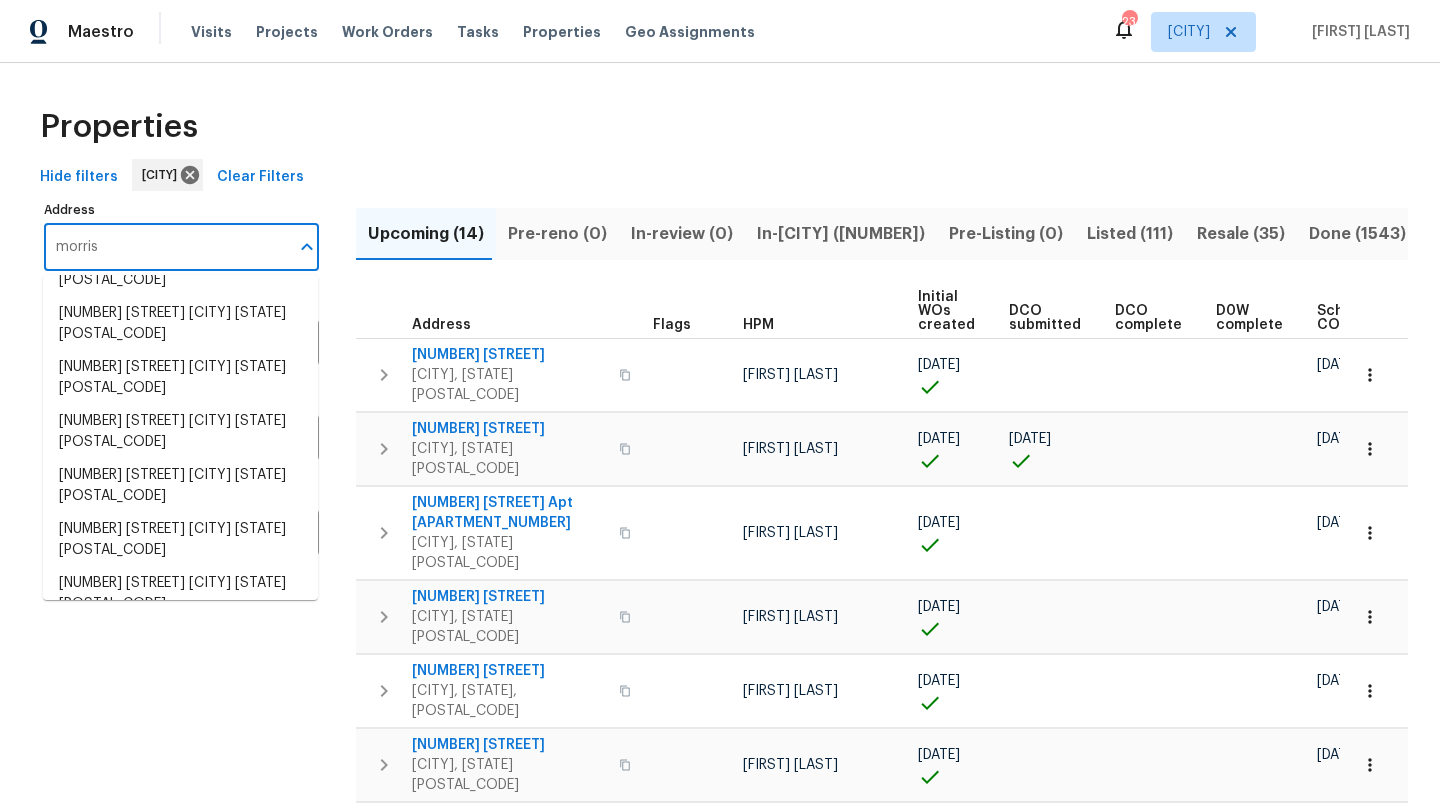 scroll, scrollTop: 272, scrollLeft: 0, axis: vertical 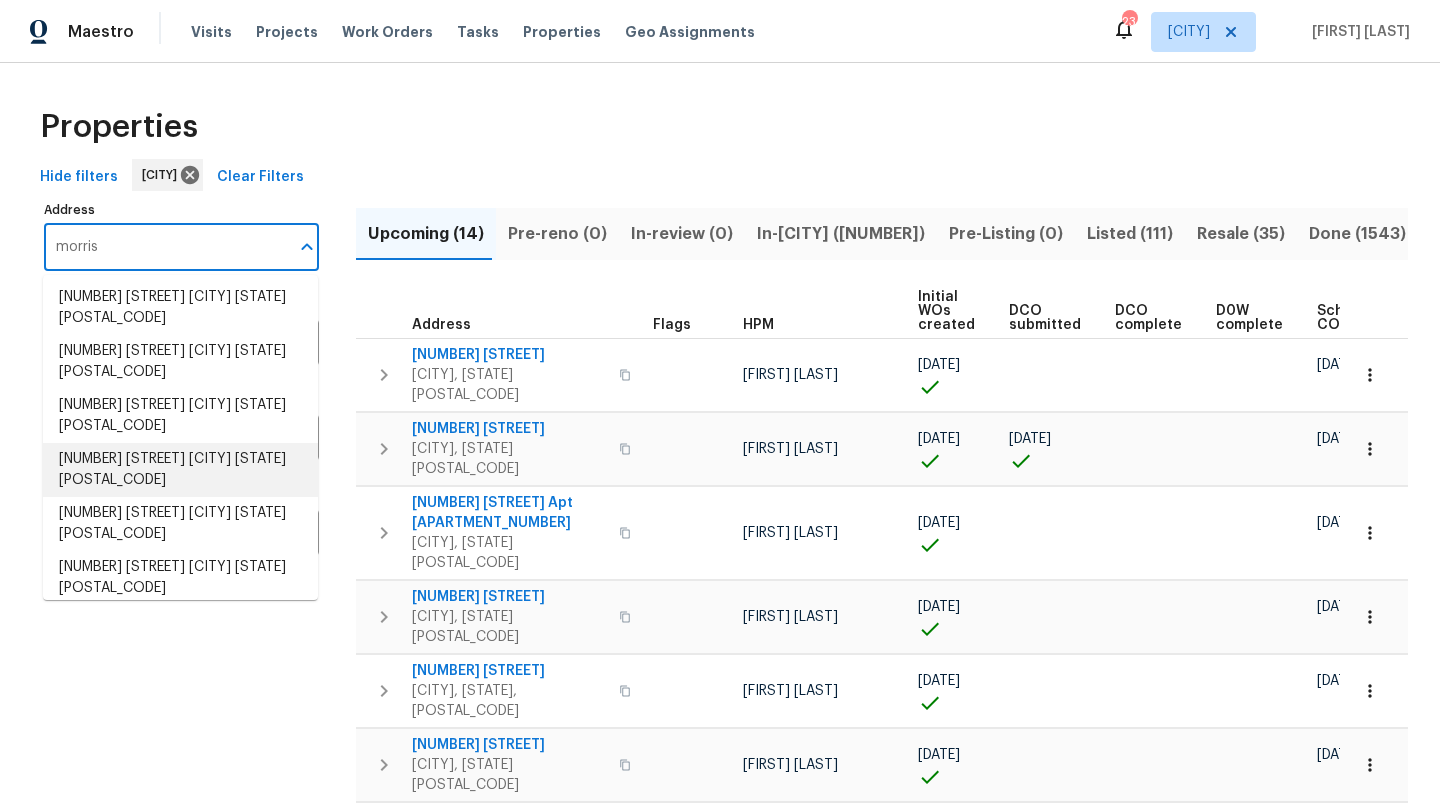 click on "[NUMBER] [STREET] [CITY] [STATE] [POSTAL_CODE]" at bounding box center (180, 470) 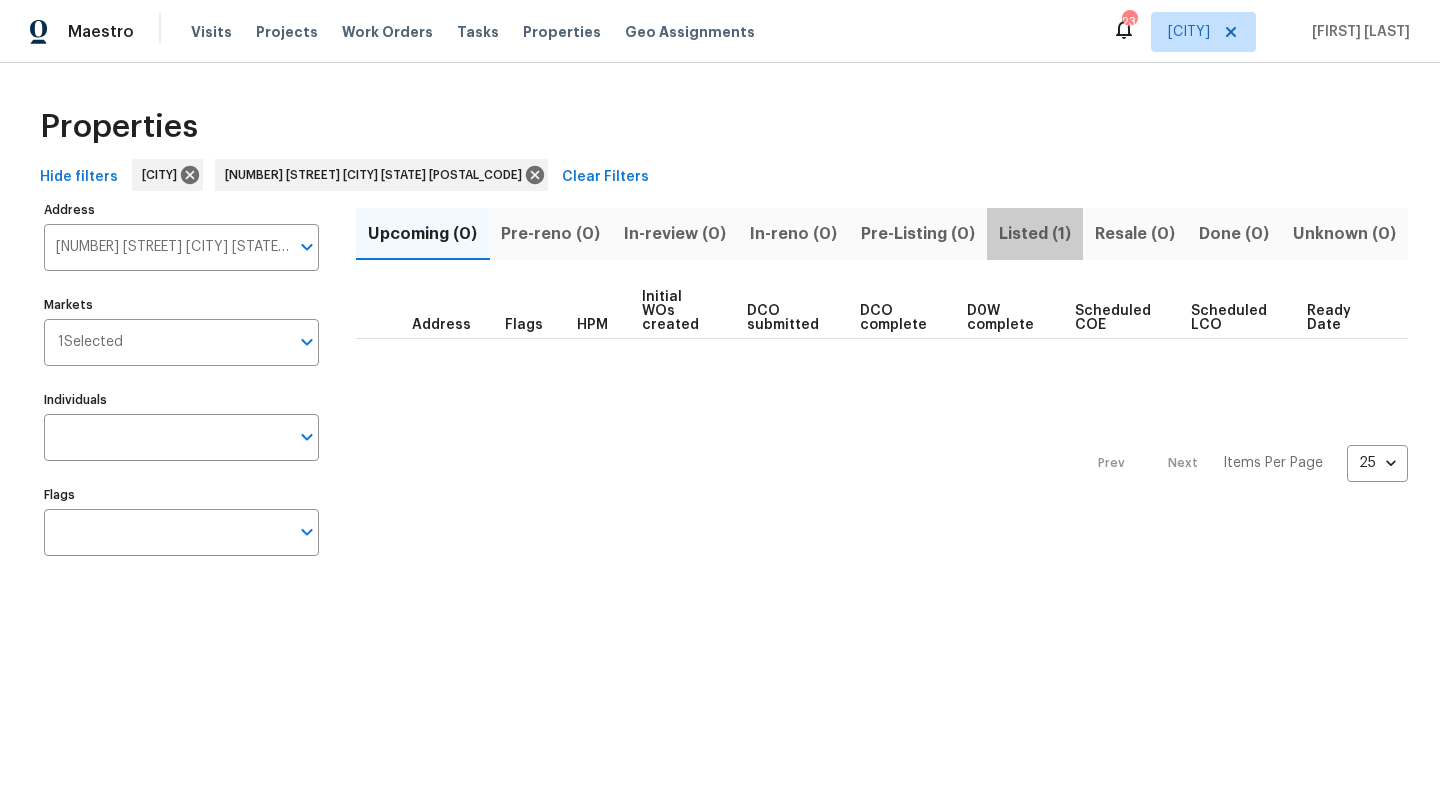 click on "Listed (1)" at bounding box center [1035, 234] 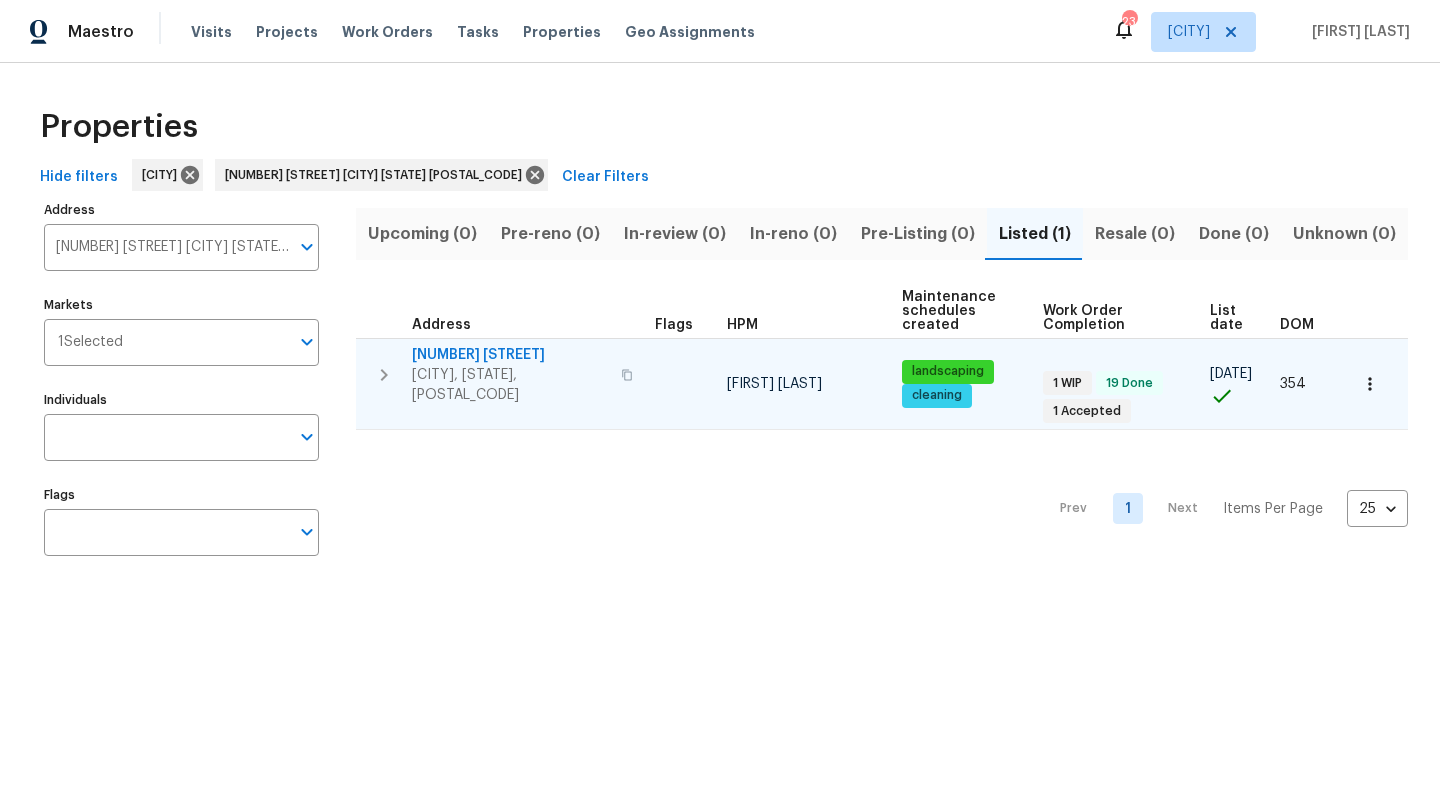 click on "[NUMBER] [STREET]" at bounding box center (510, 355) 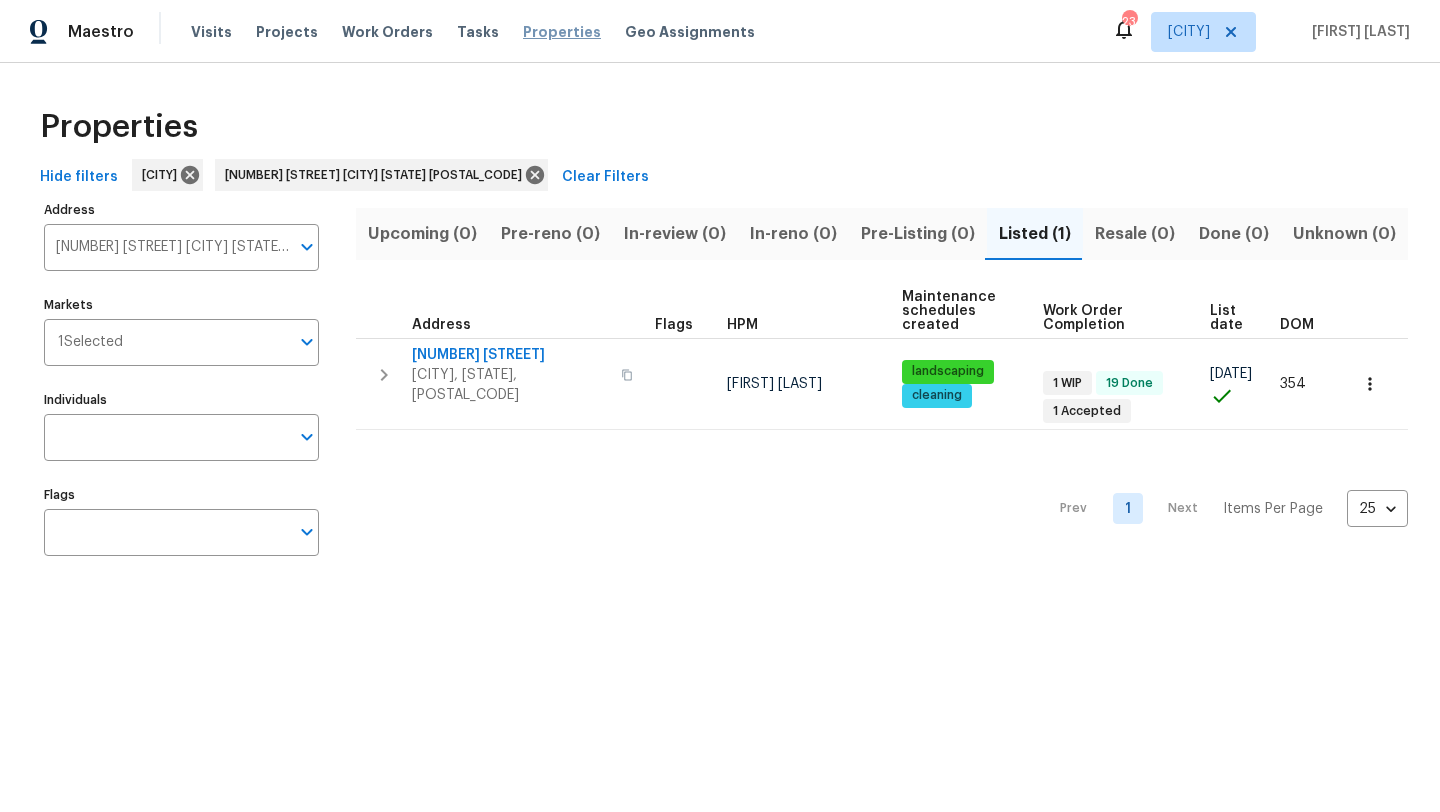 click on "Properties" at bounding box center [562, 32] 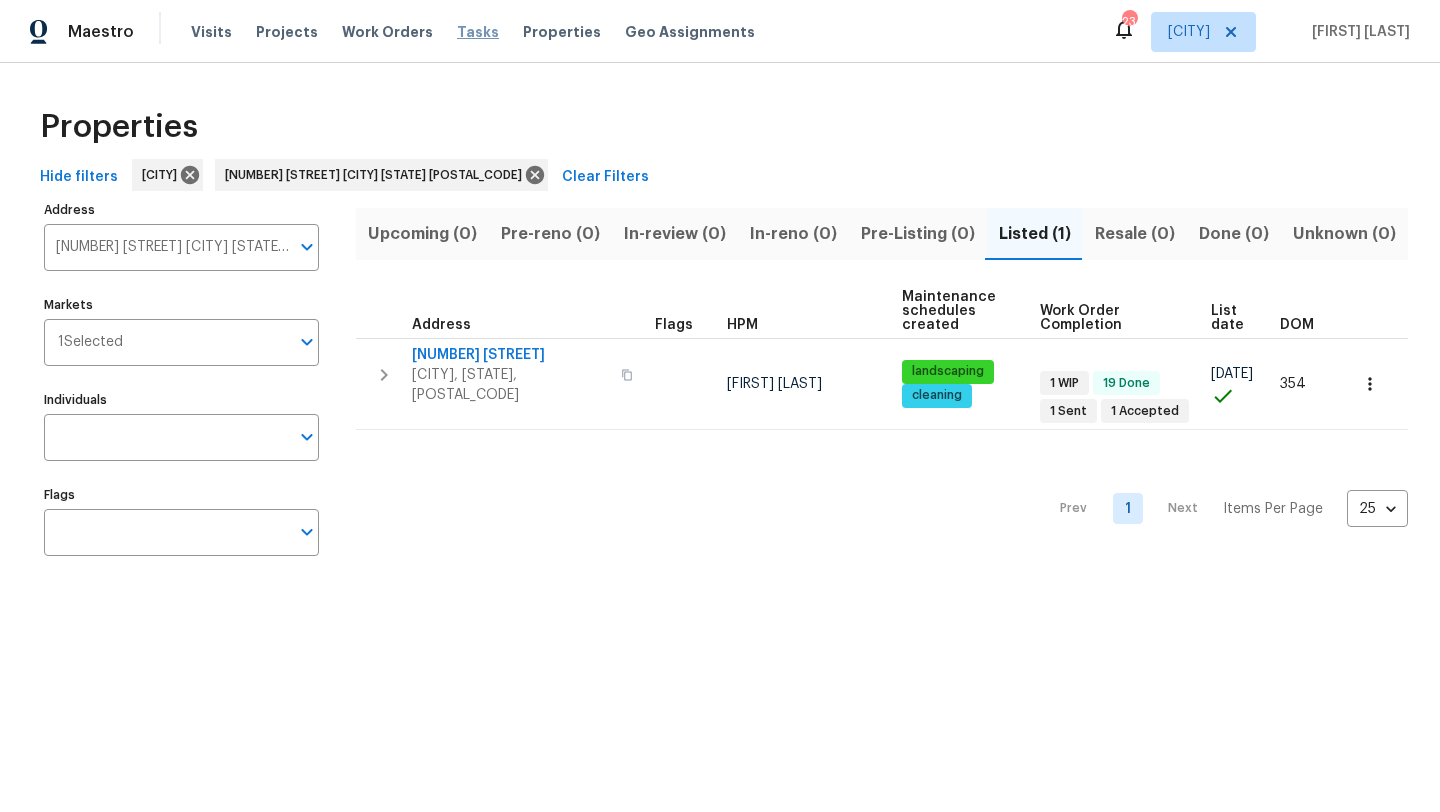 click on "Tasks" at bounding box center (478, 32) 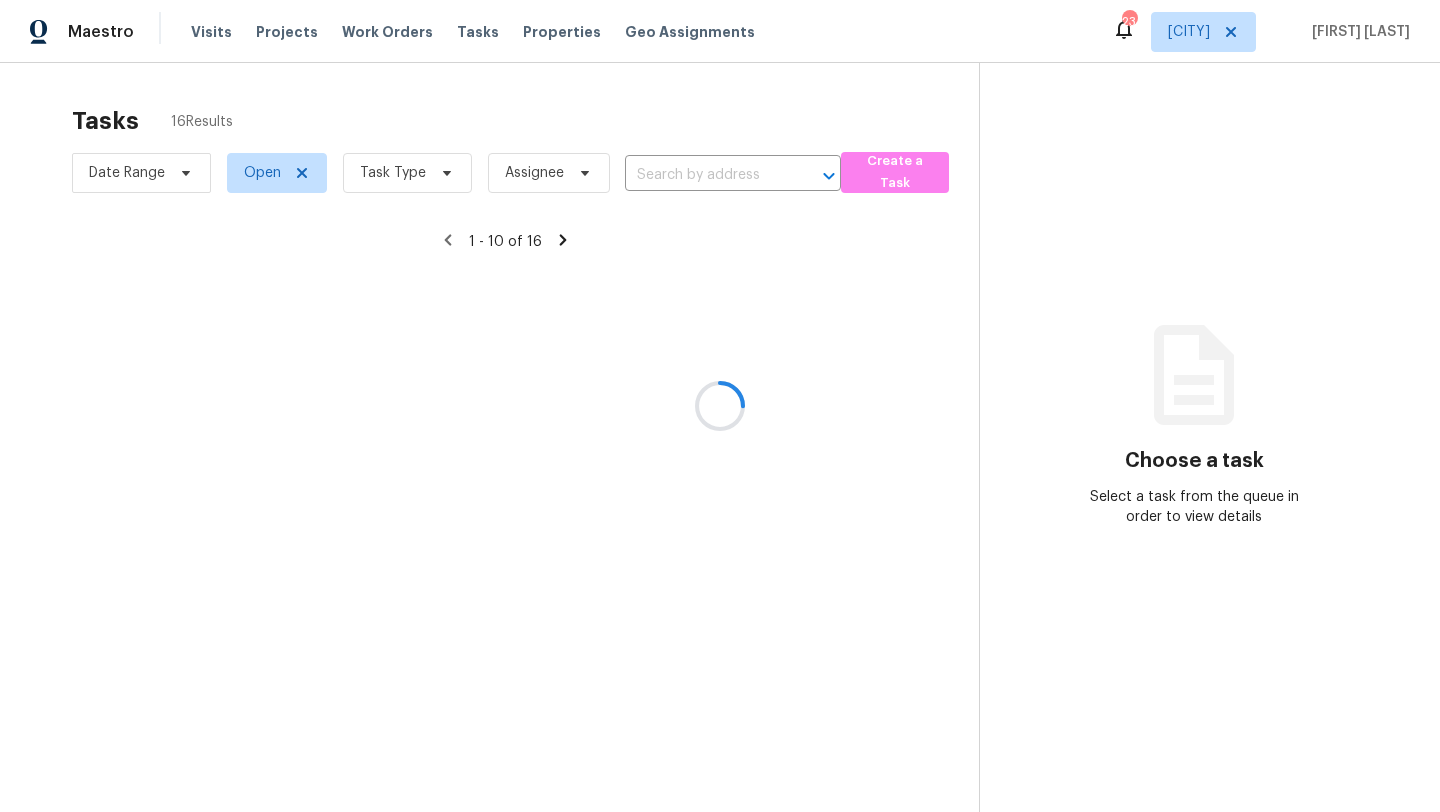 click at bounding box center (720, 406) 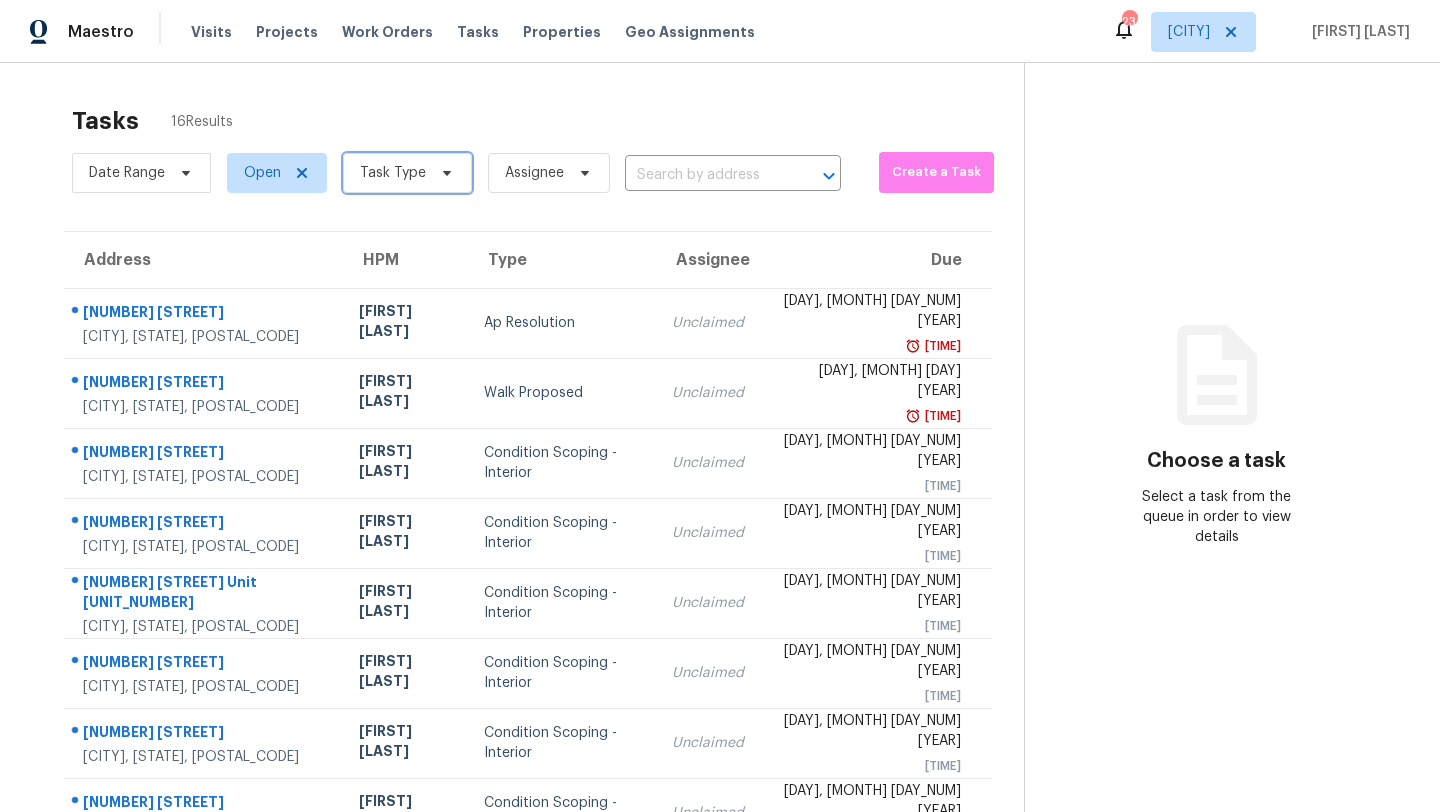 click on "Task Type" at bounding box center (407, 173) 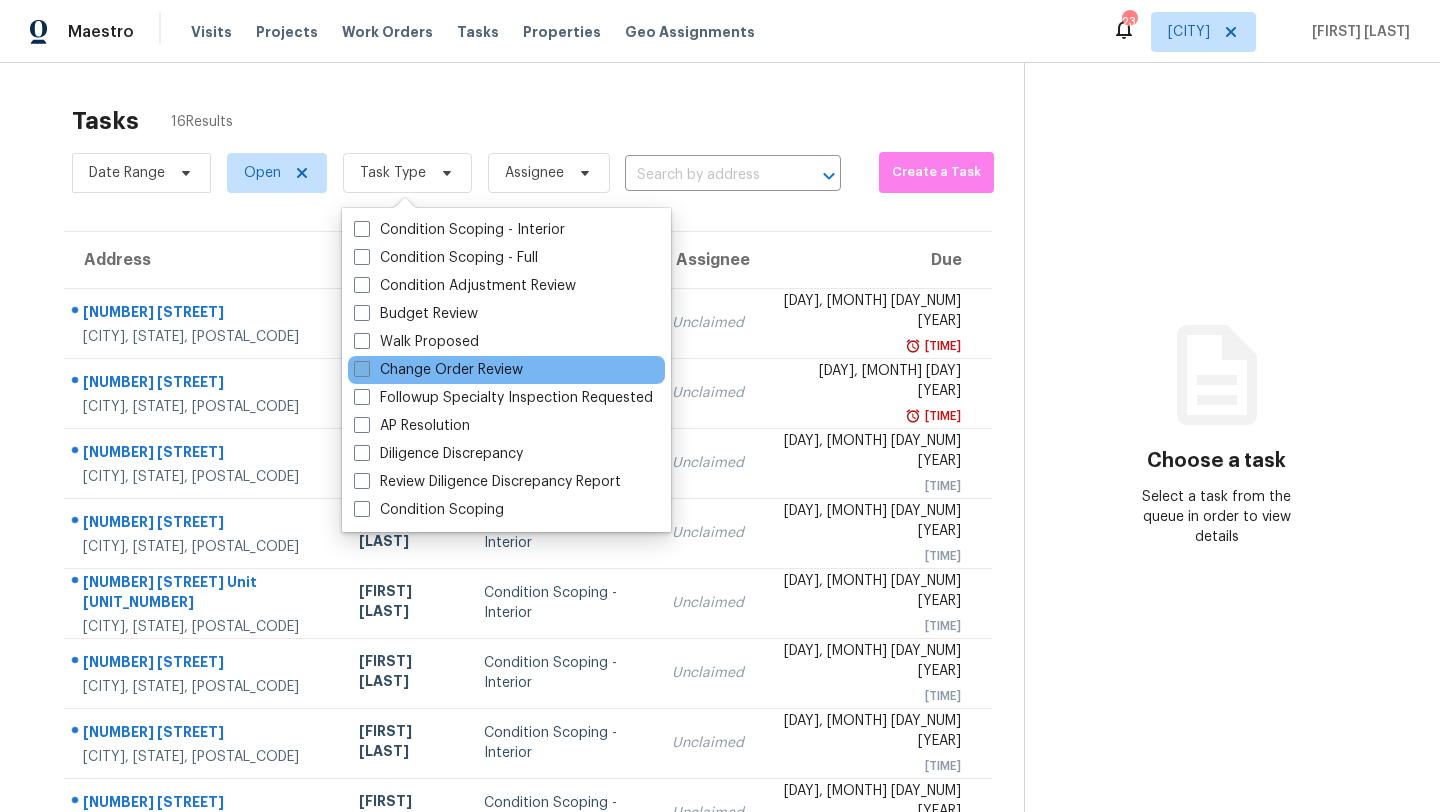click on "Change Order Review" at bounding box center (438, 370) 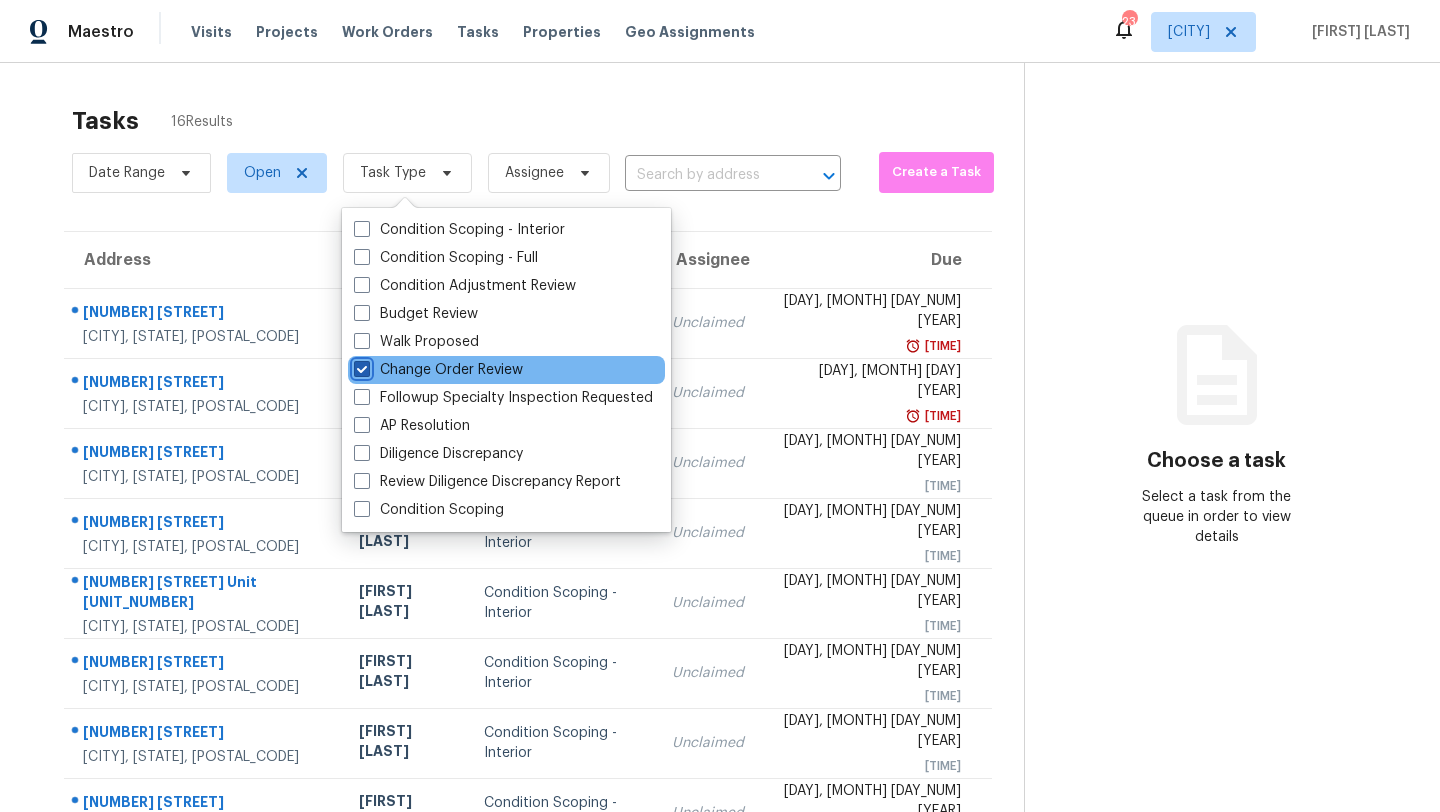 checkbox on "true" 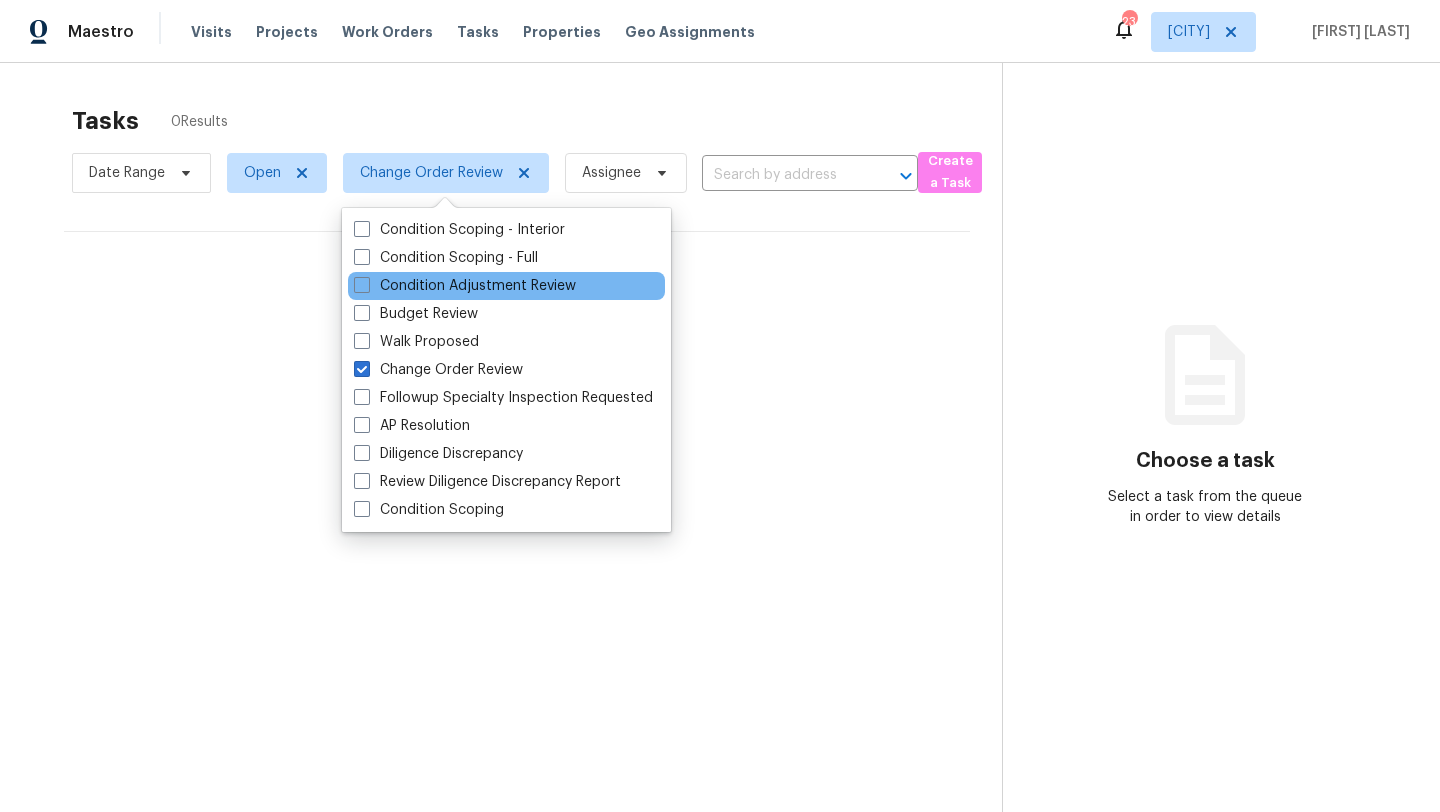 click on "Condition Adjustment Review" at bounding box center [506, 286] 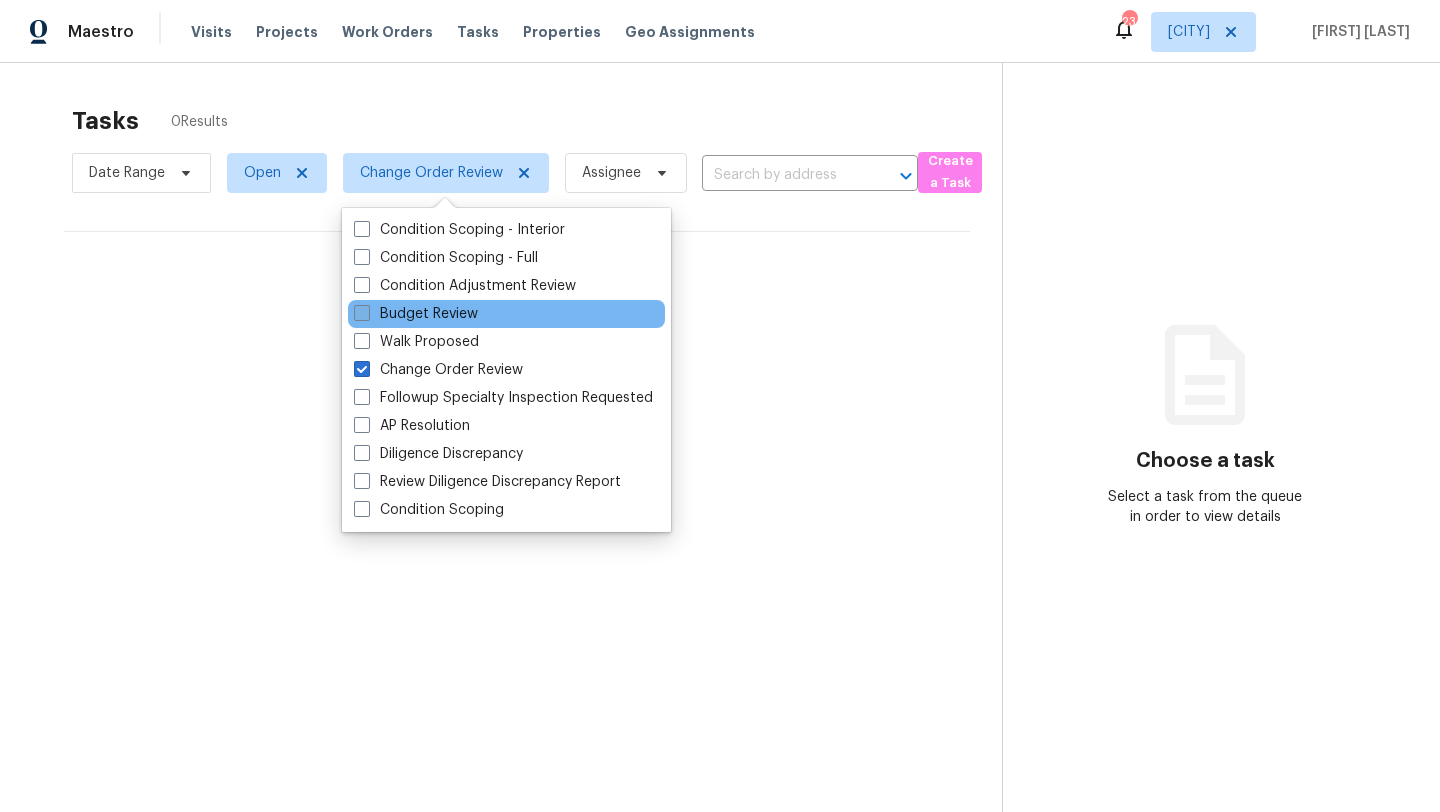 click on "Budget Review" at bounding box center (416, 314) 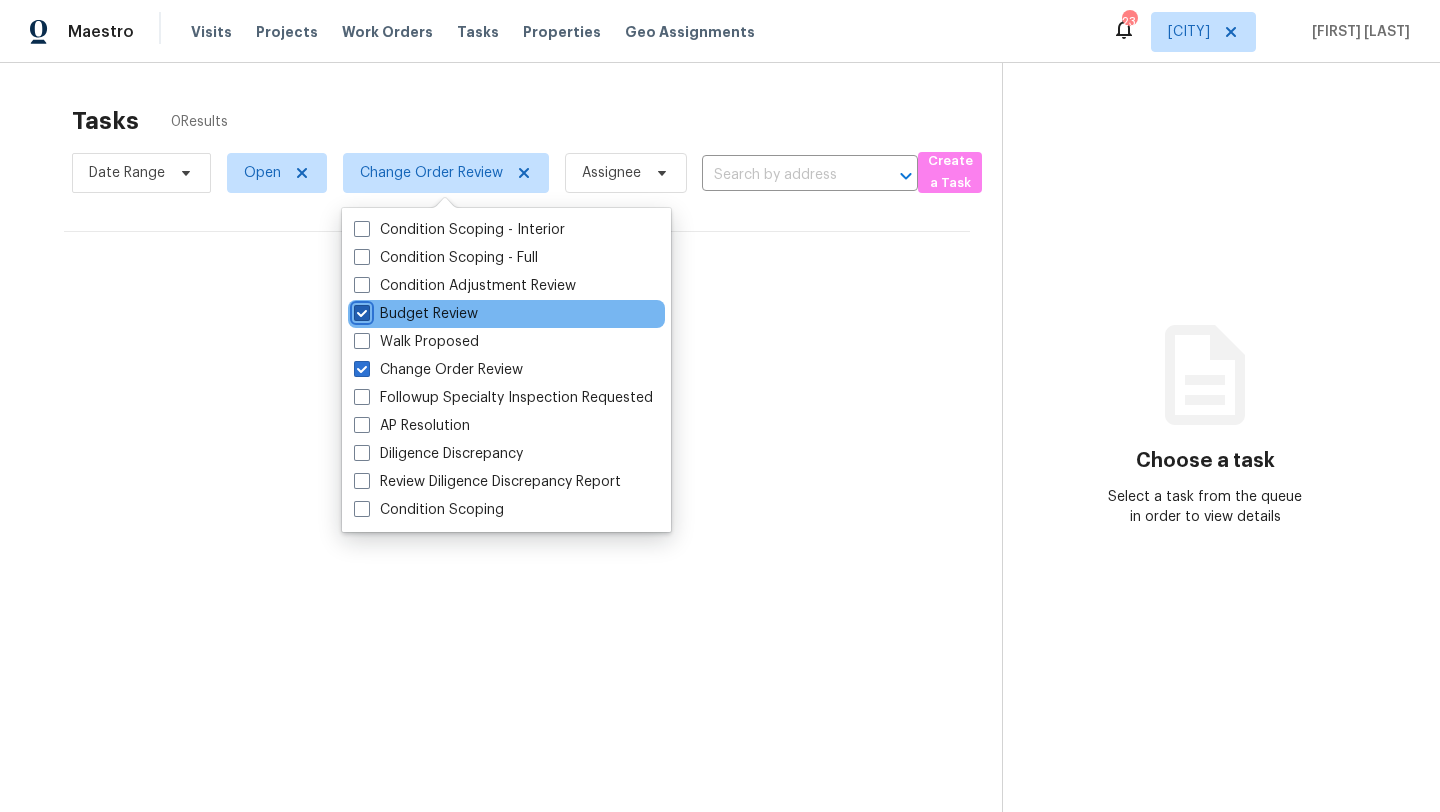 checkbox on "true" 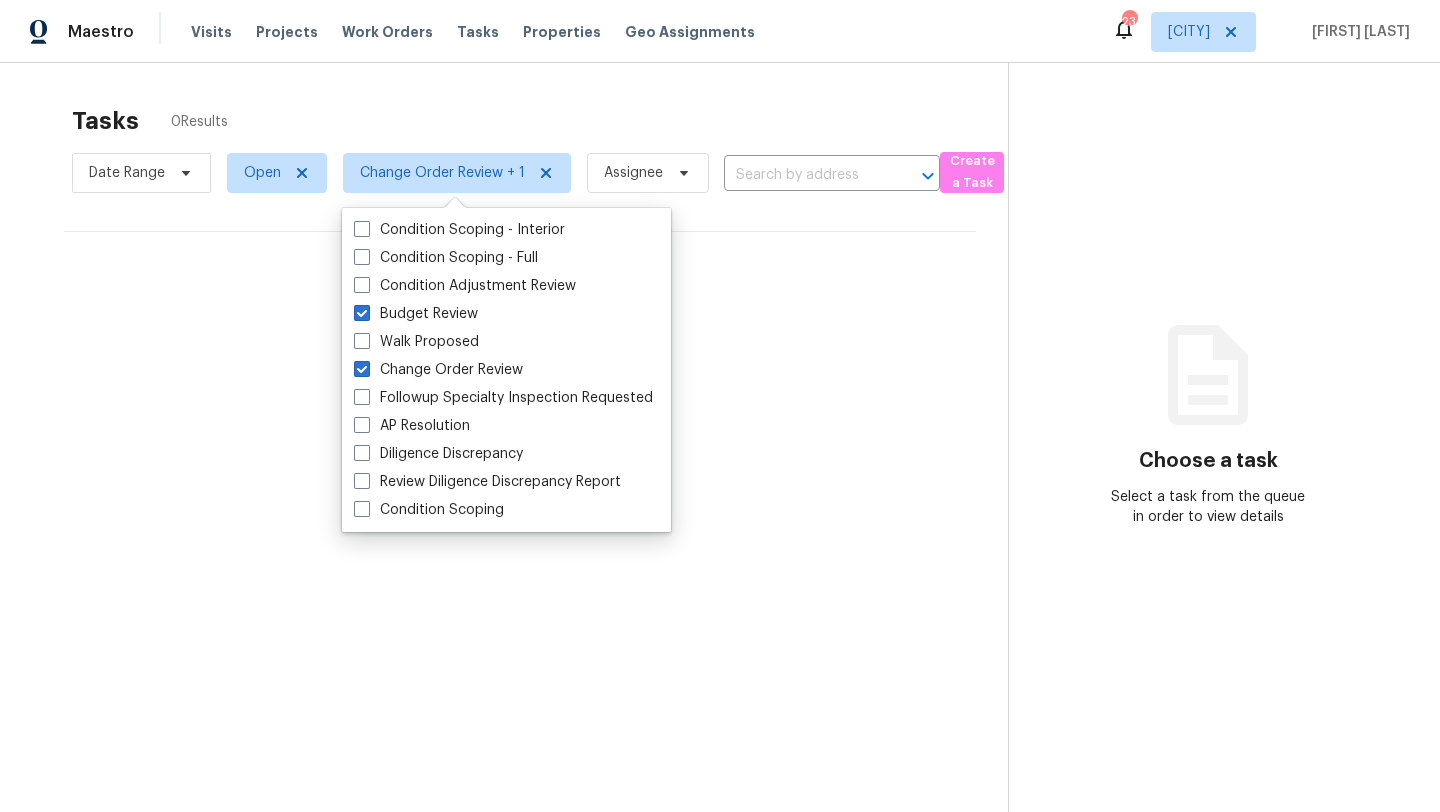 click on "Tasks 0  Results" at bounding box center (540, 121) 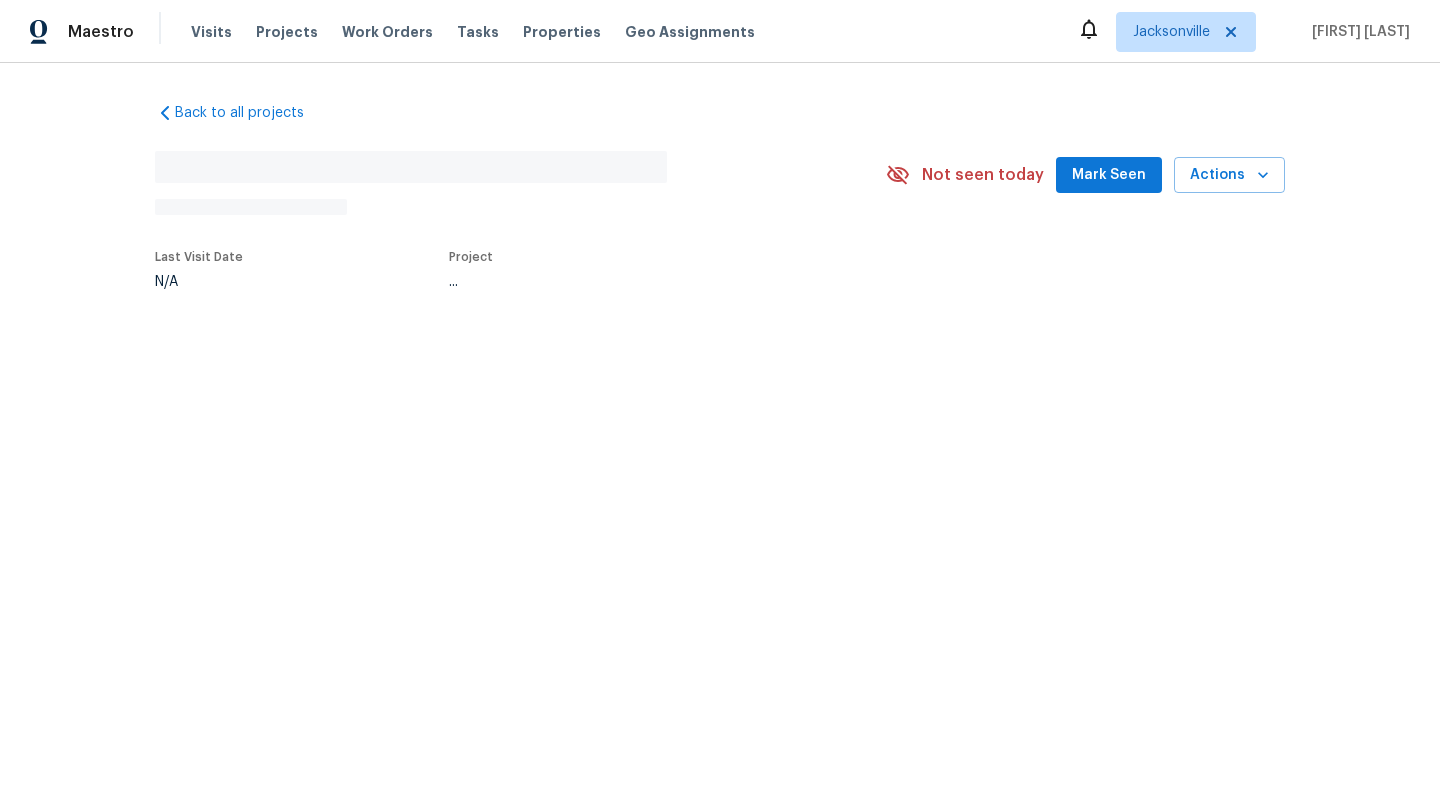 scroll, scrollTop: 0, scrollLeft: 0, axis: both 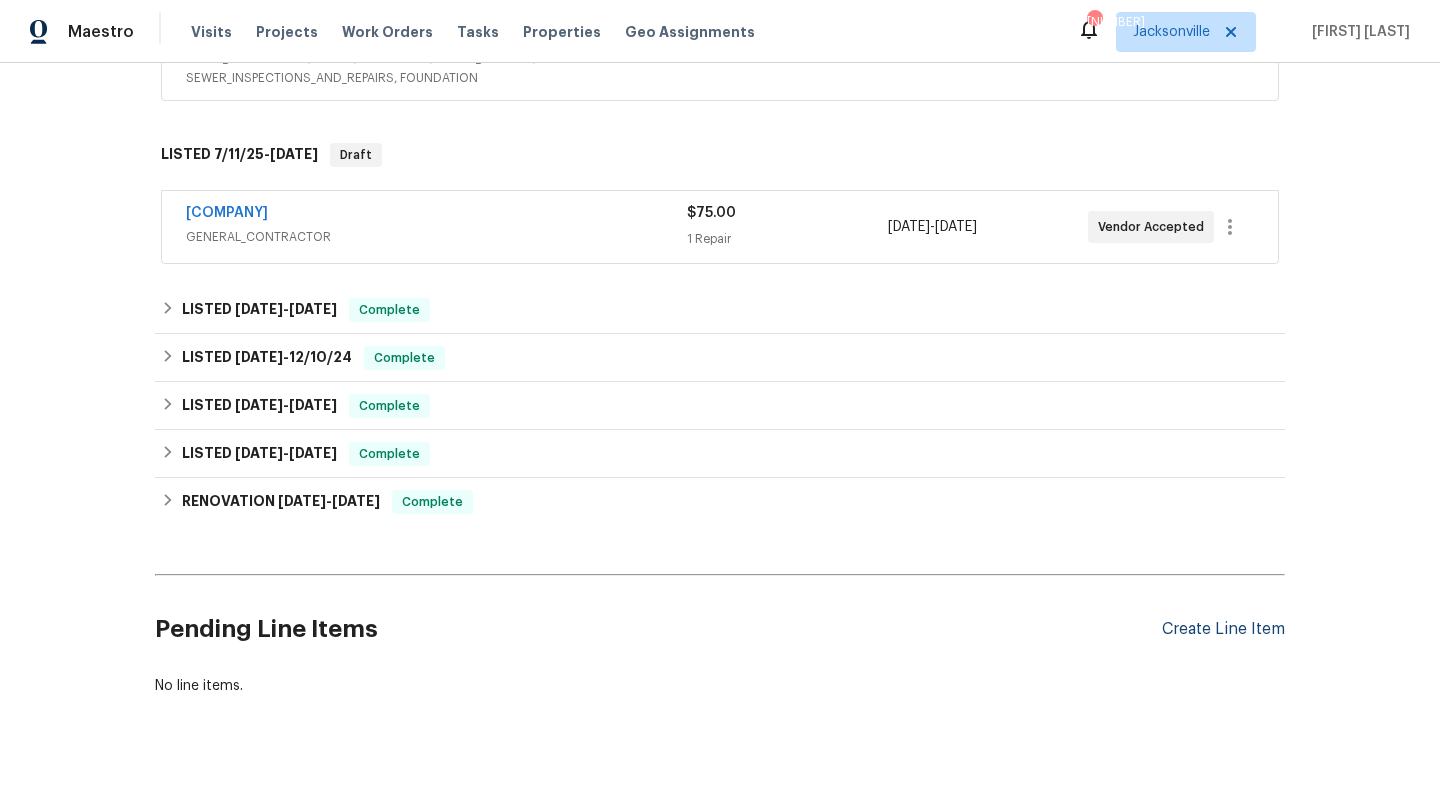 click on "Create Line Item" at bounding box center (1223, 629) 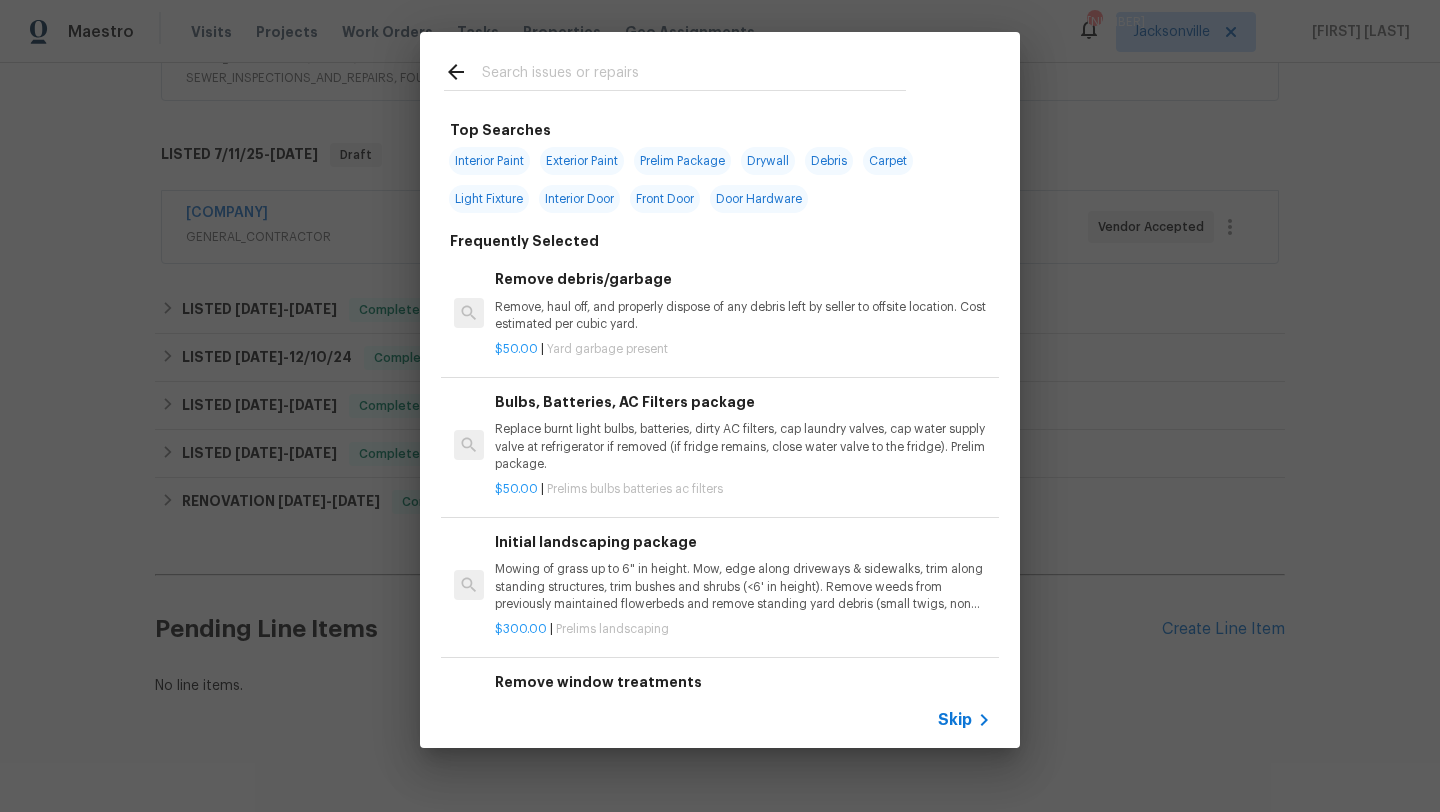 click at bounding box center (694, 75) 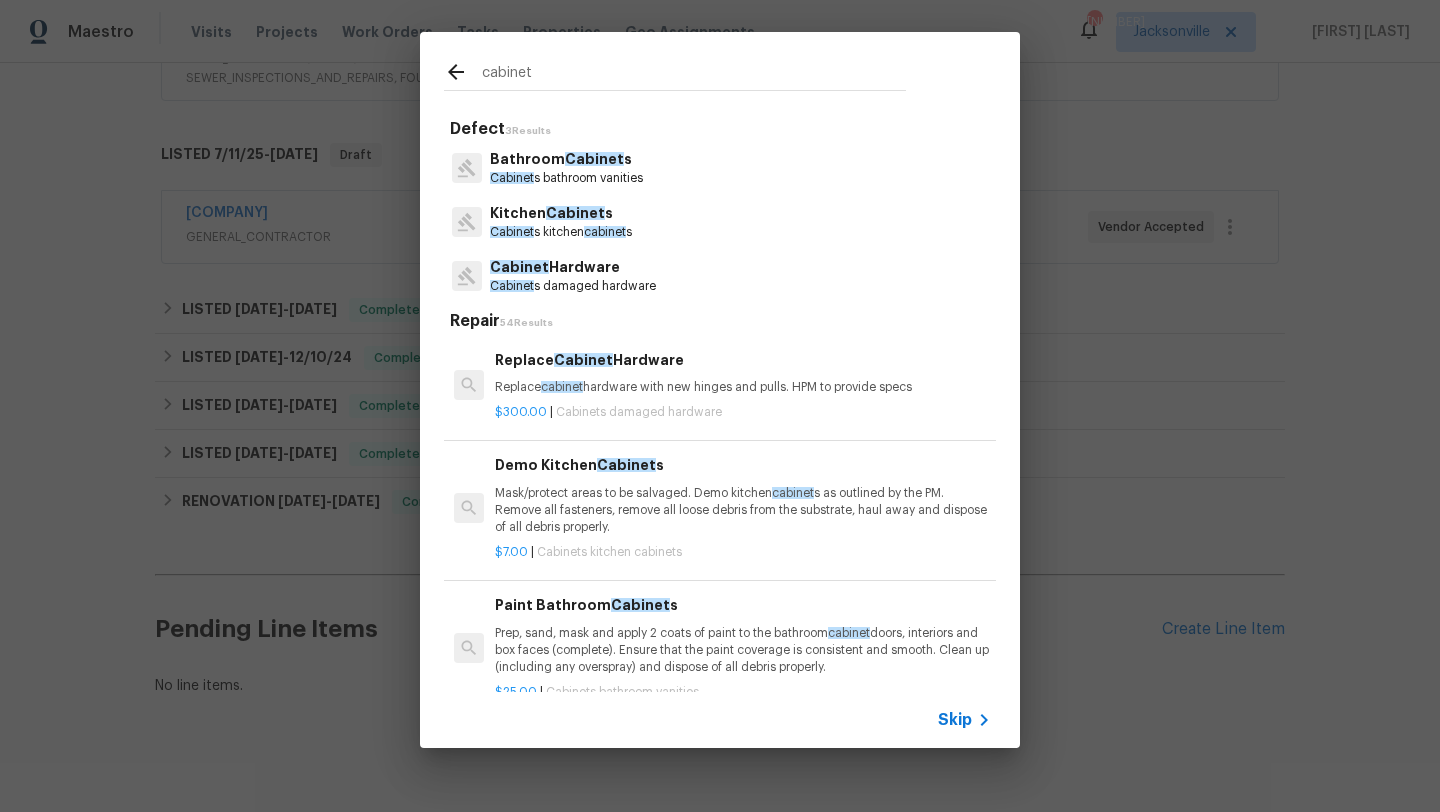 type on "cabinet" 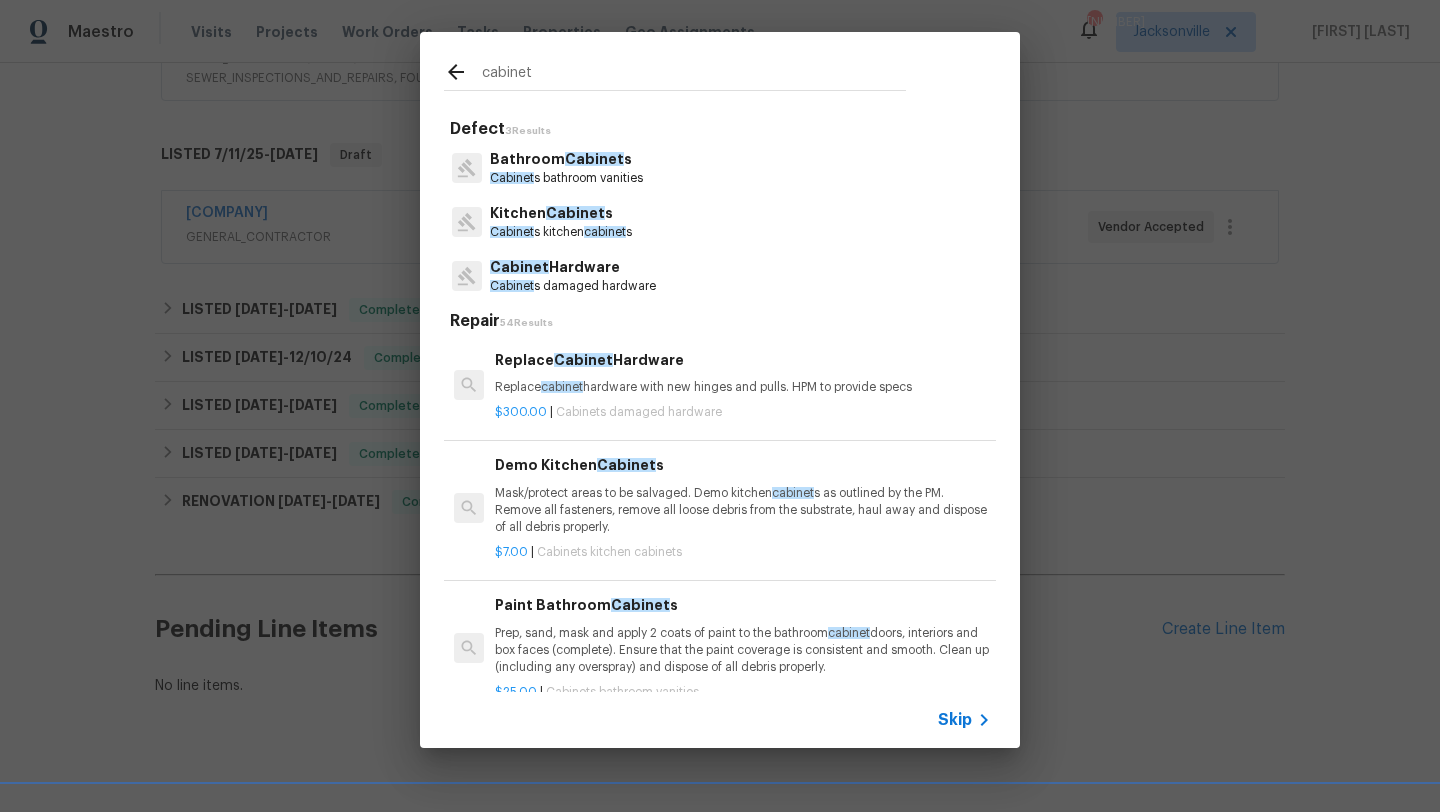 click on "Cabinet" at bounding box center [575, 213] 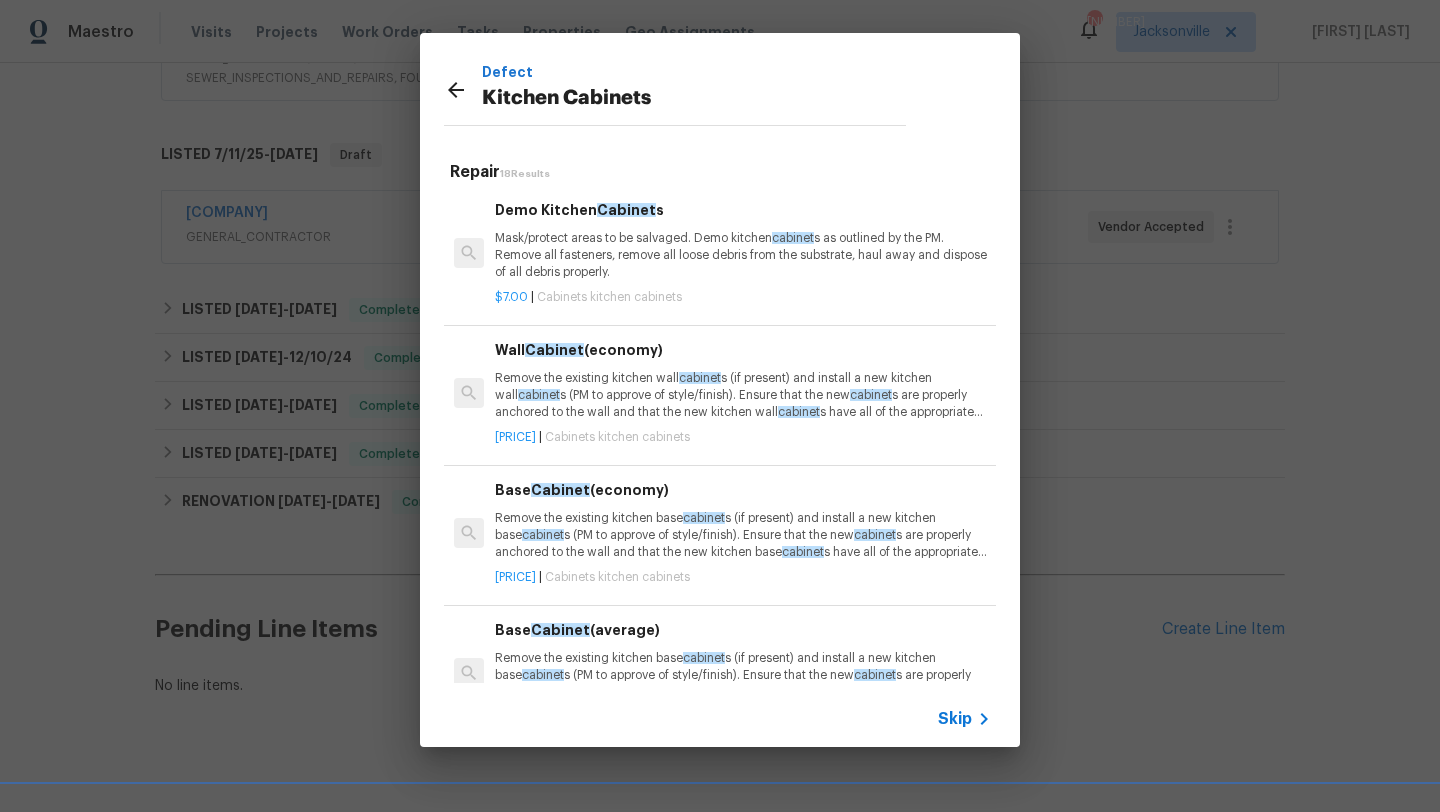 click on "Mask/protect areas to be salvaged. Demo kitchen  cabinet s as outlined by the PM. Remove all fasteners, remove all loose debris from the substrate, haul away and dispose of all debris properly." at bounding box center (743, 255) 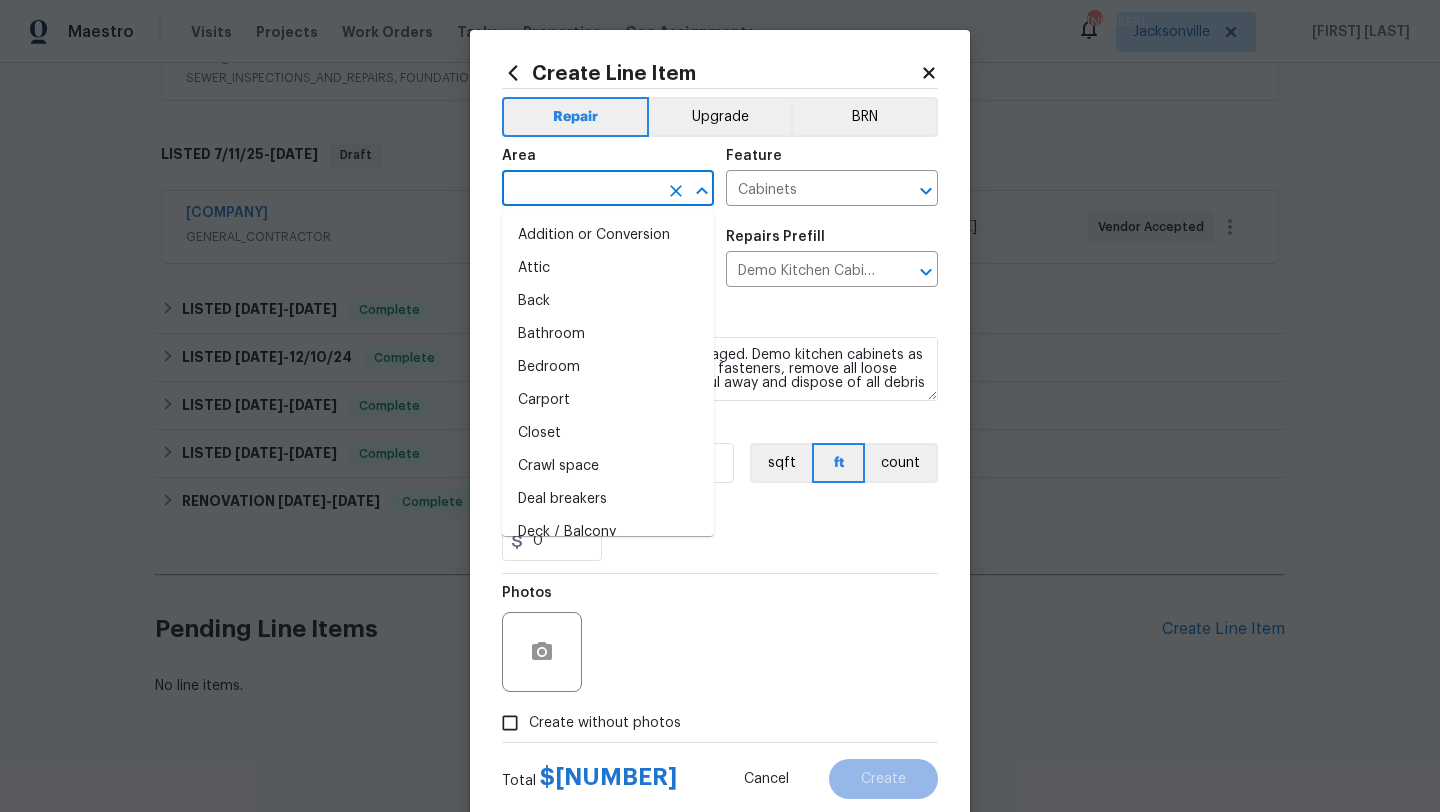 click at bounding box center [580, 190] 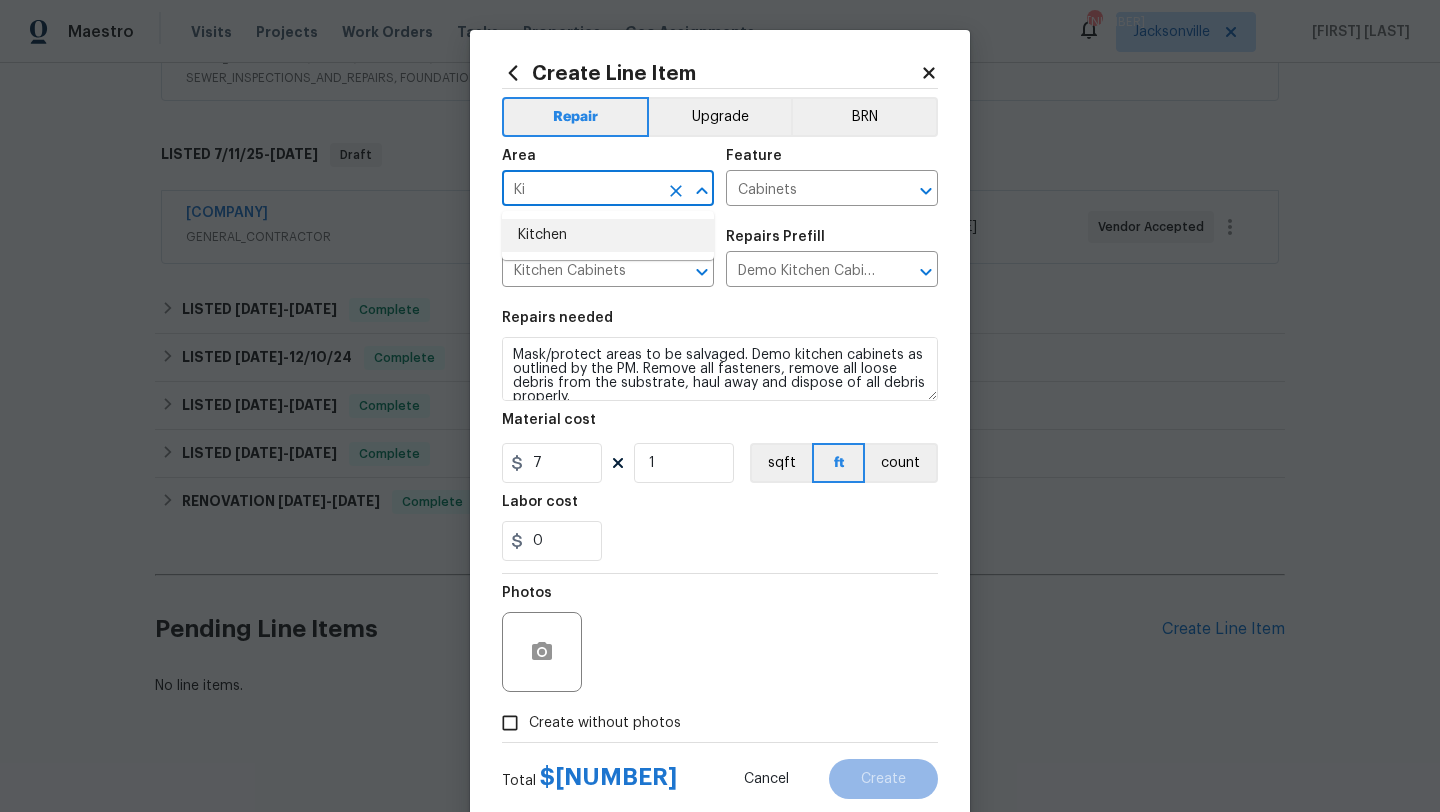 click on "Kitchen" at bounding box center [608, 235] 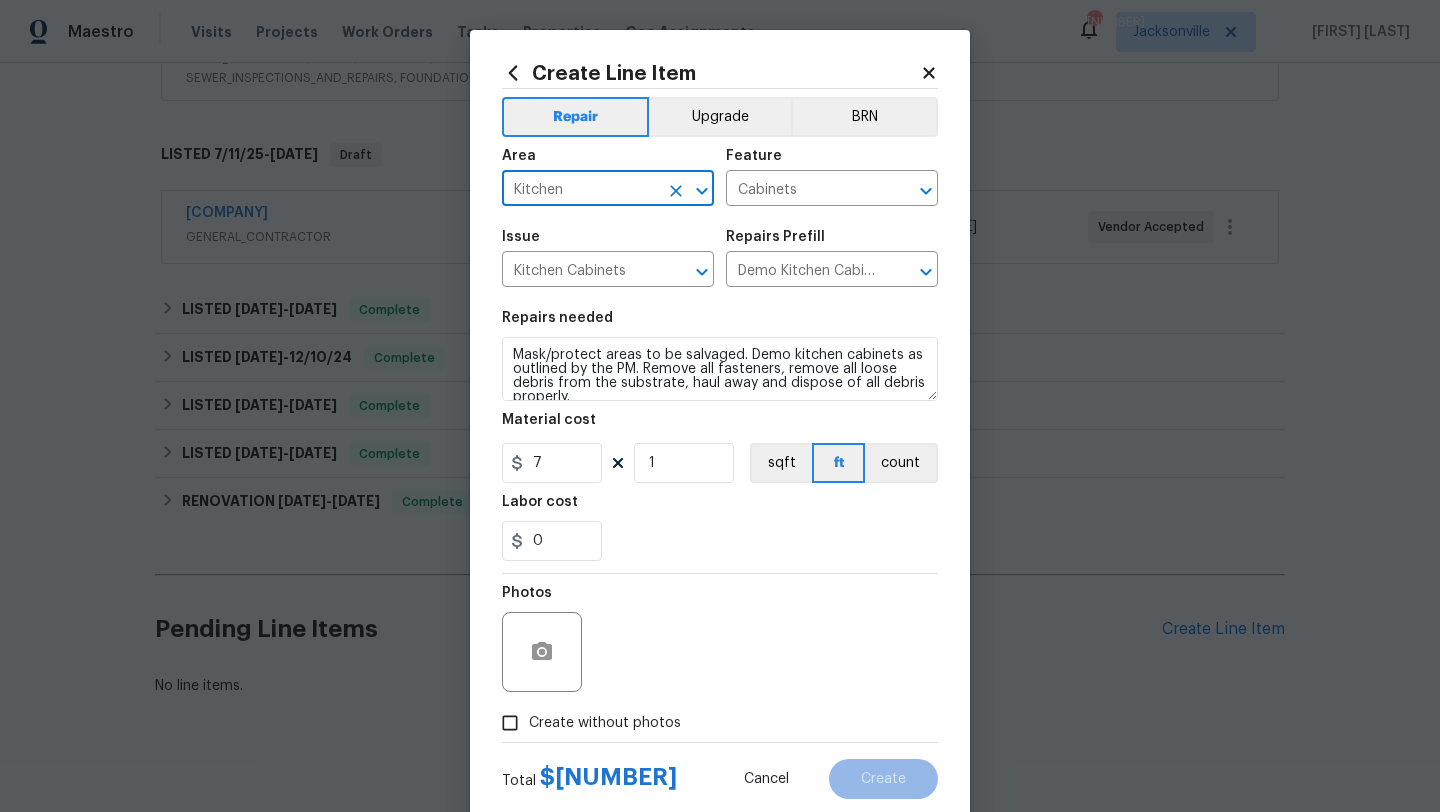 type on "Kitchen" 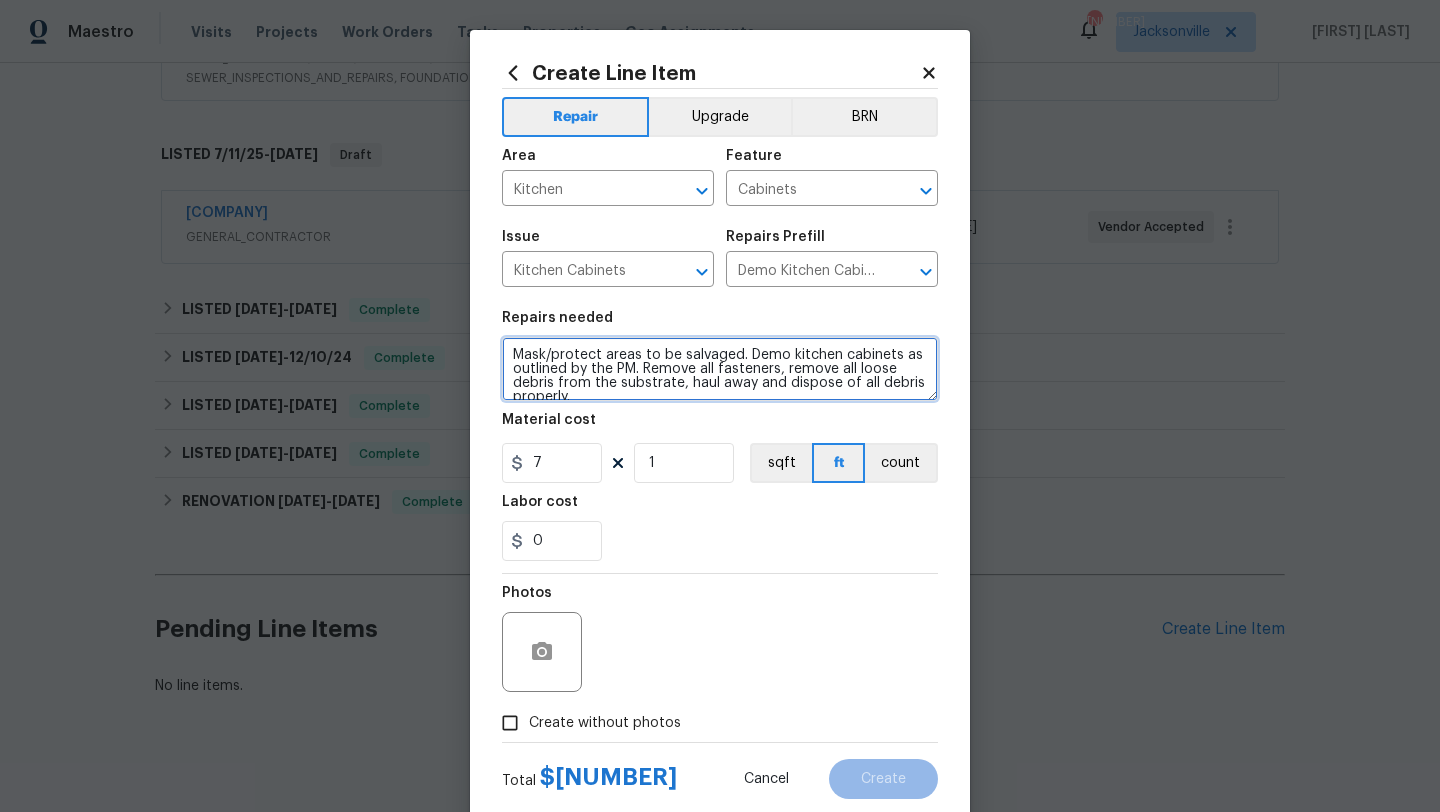 scroll, scrollTop: 14, scrollLeft: 0, axis: vertical 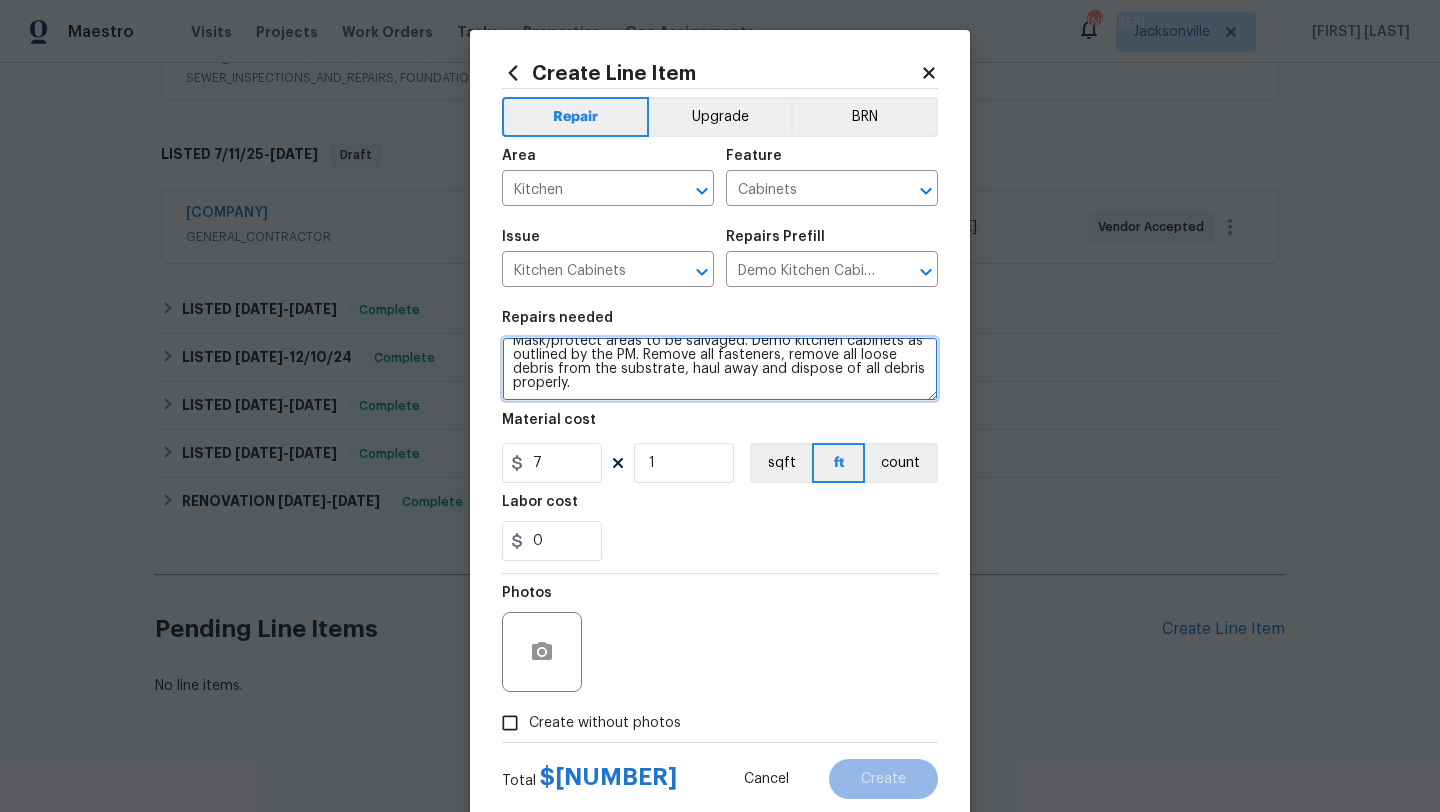 drag, startPoint x: 514, startPoint y: 357, endPoint x: 607, endPoint y: 403, distance: 103.75452 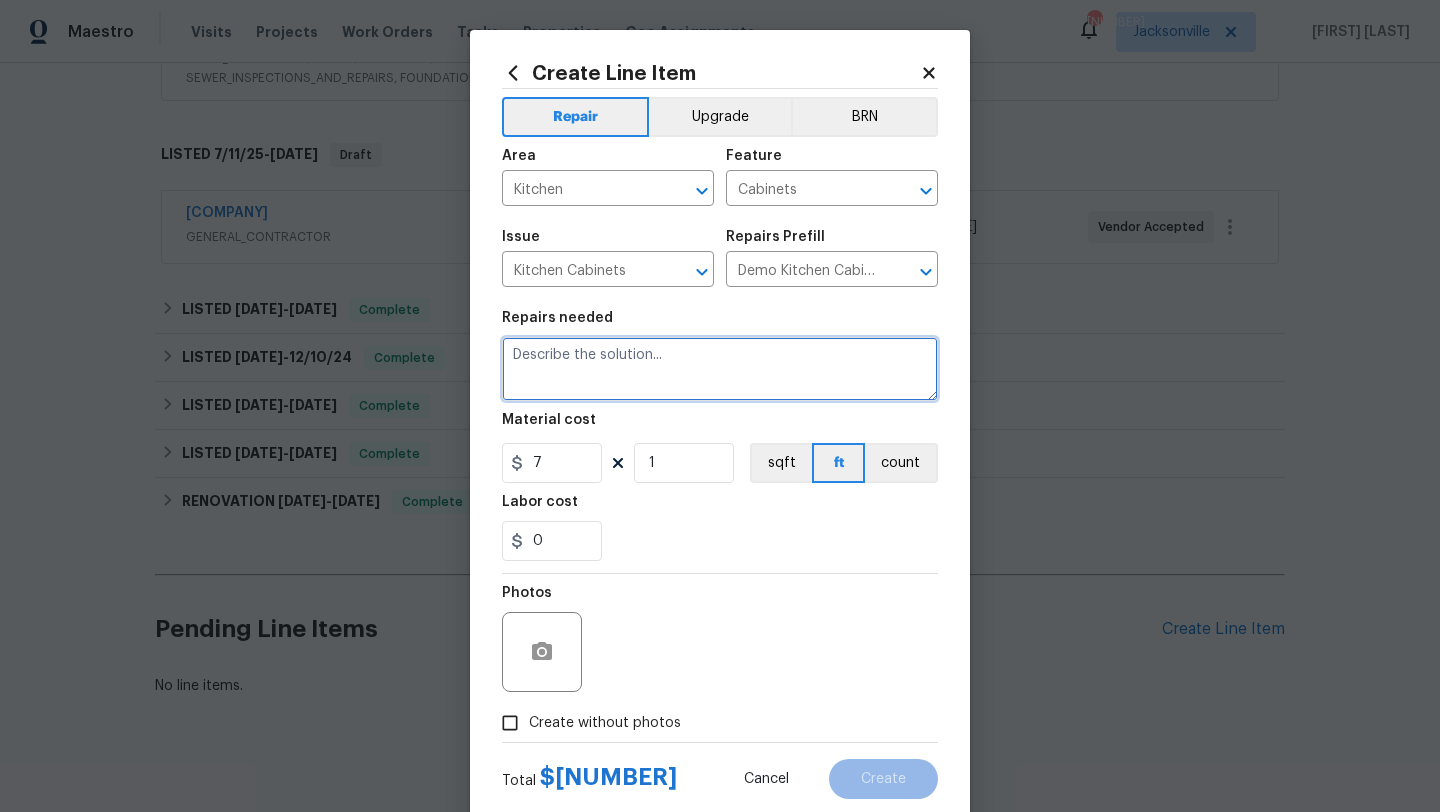 scroll, scrollTop: 0, scrollLeft: 0, axis: both 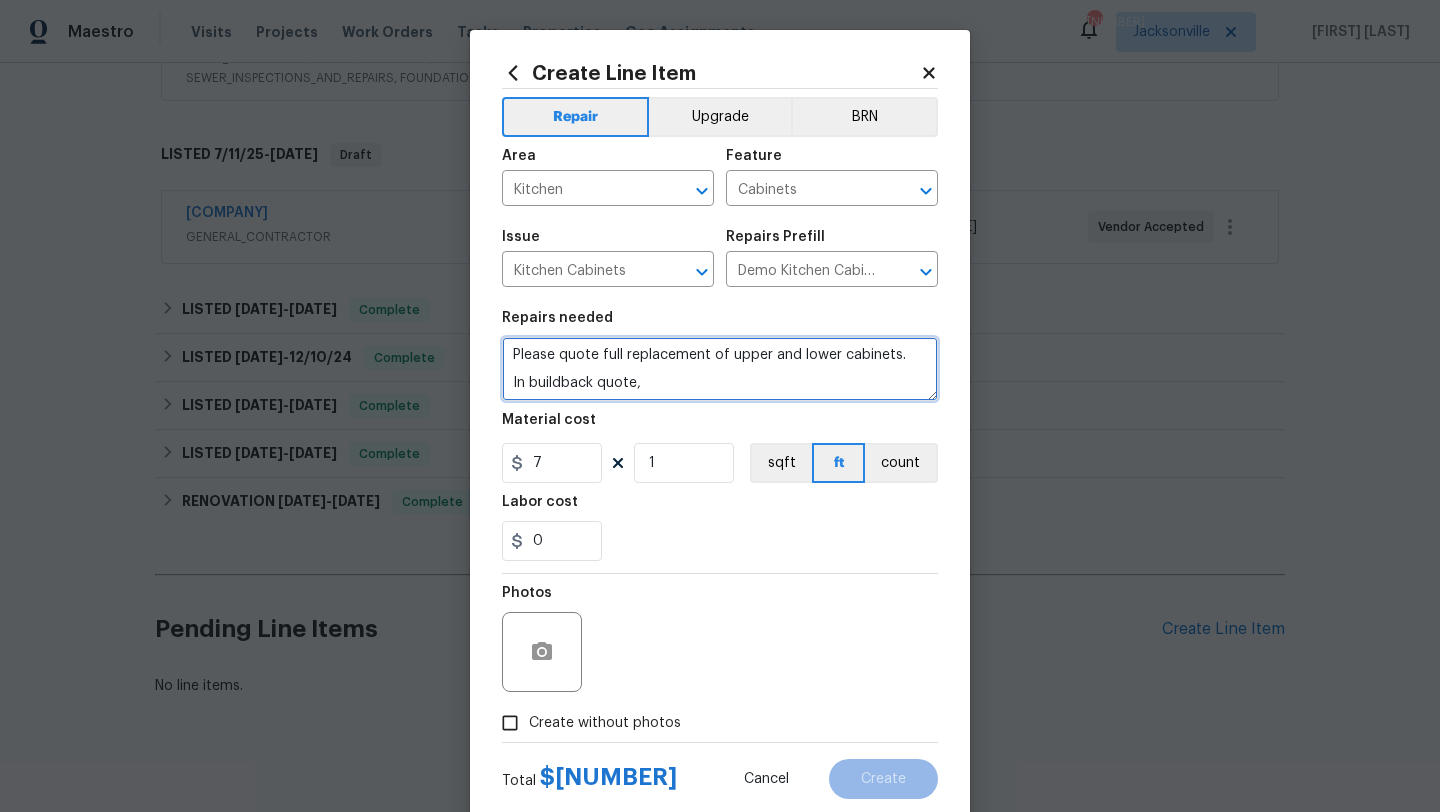 type on "Please quote full replacement of upper and lower cabinets.
In buildback quote," 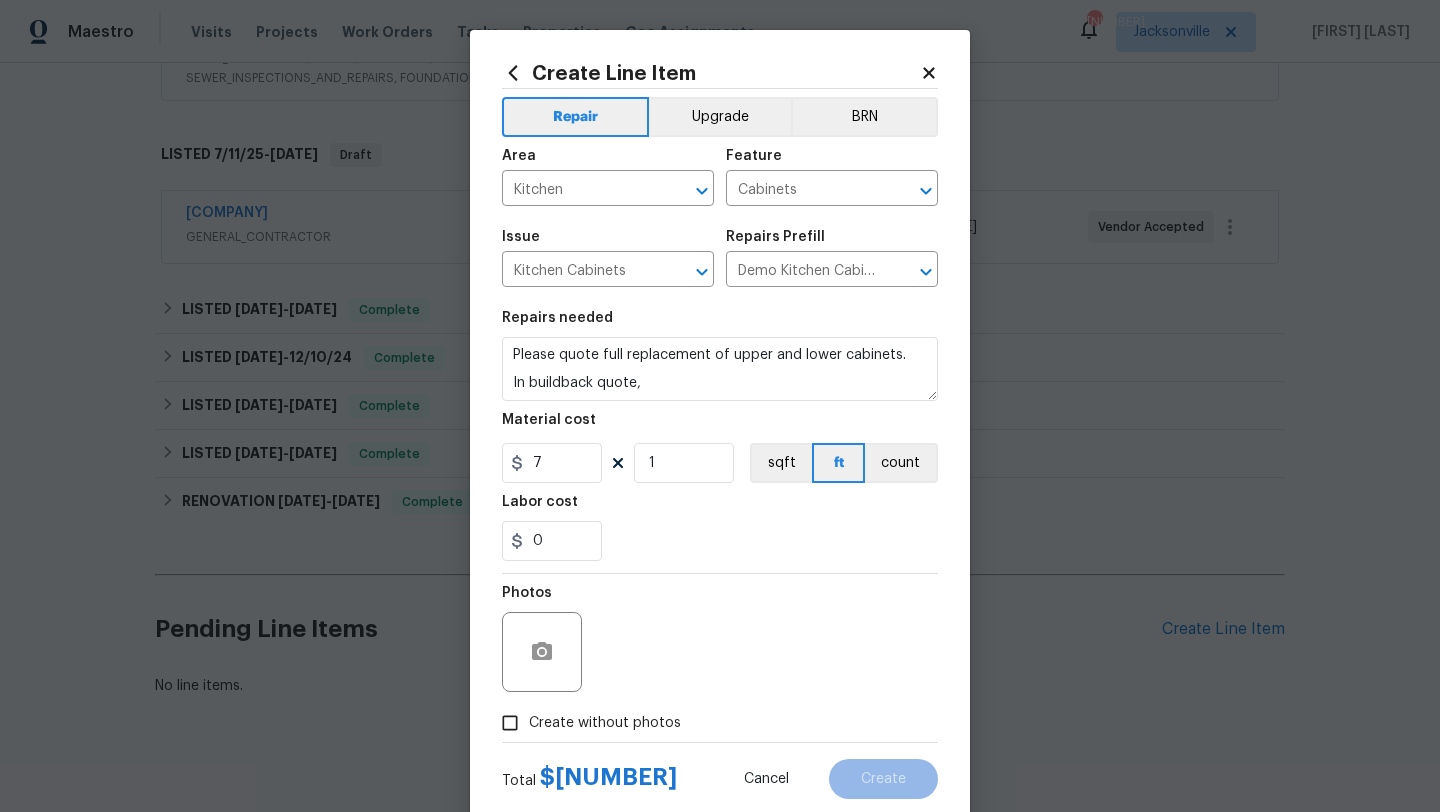 click on "Create without photos" at bounding box center (605, 723) 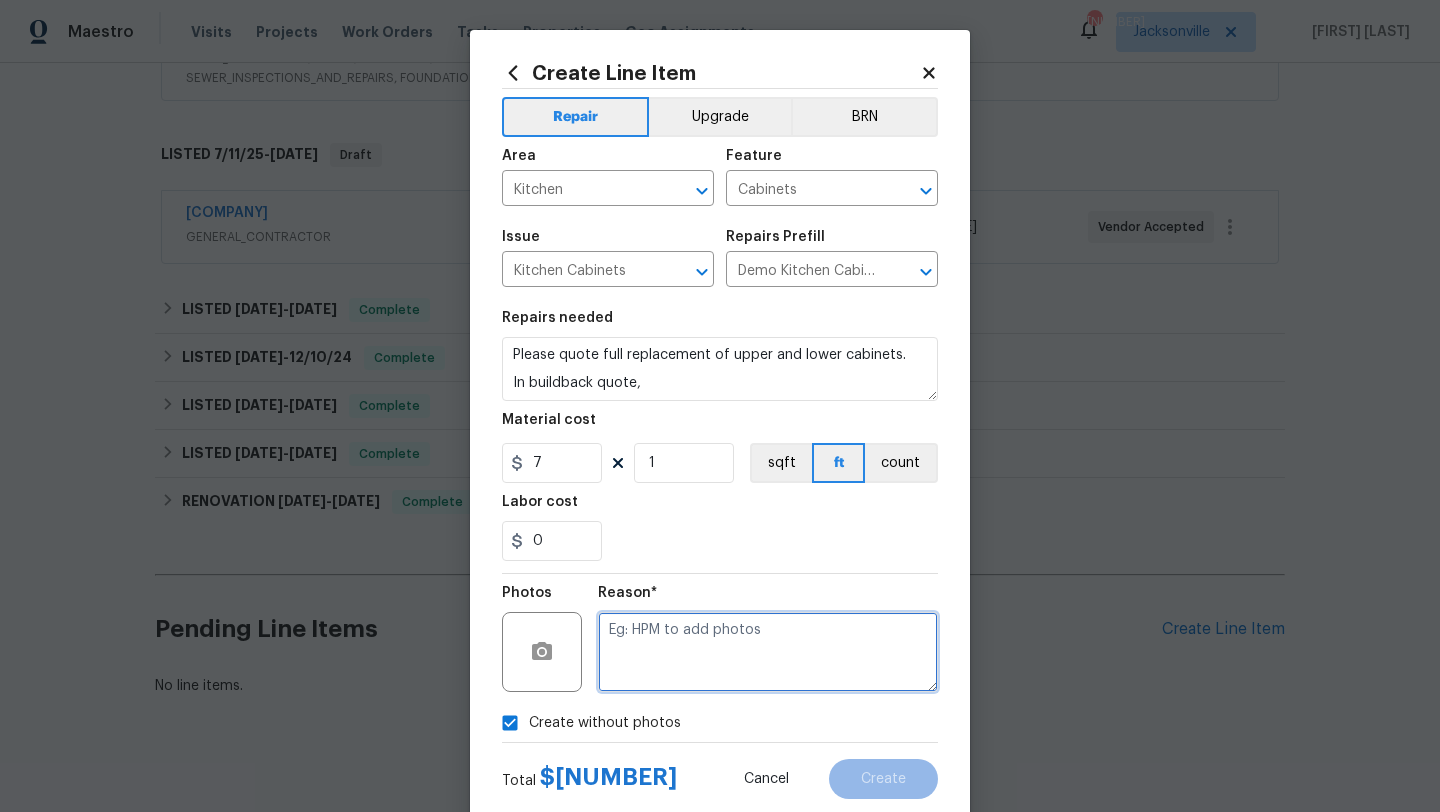 click at bounding box center (768, 652) 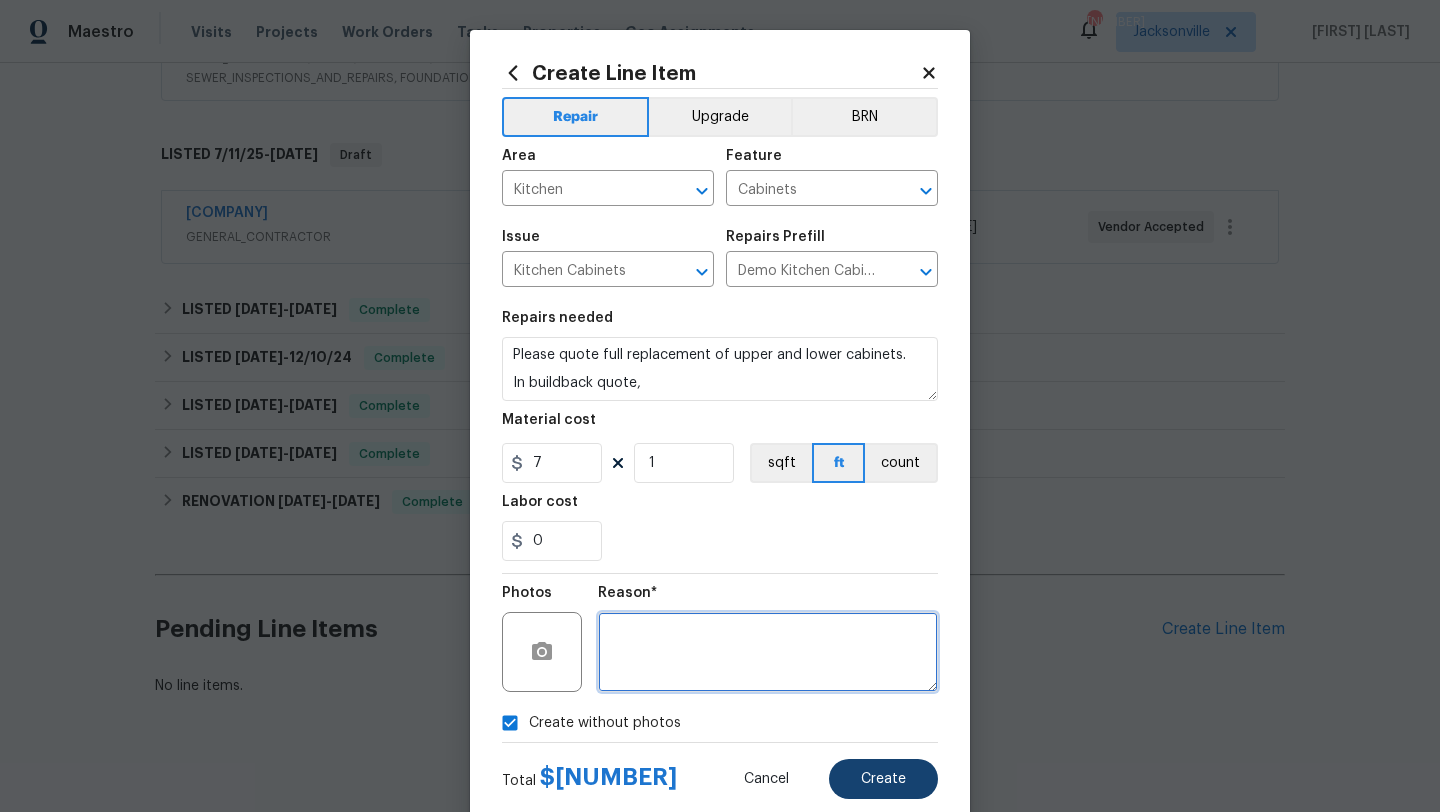 type 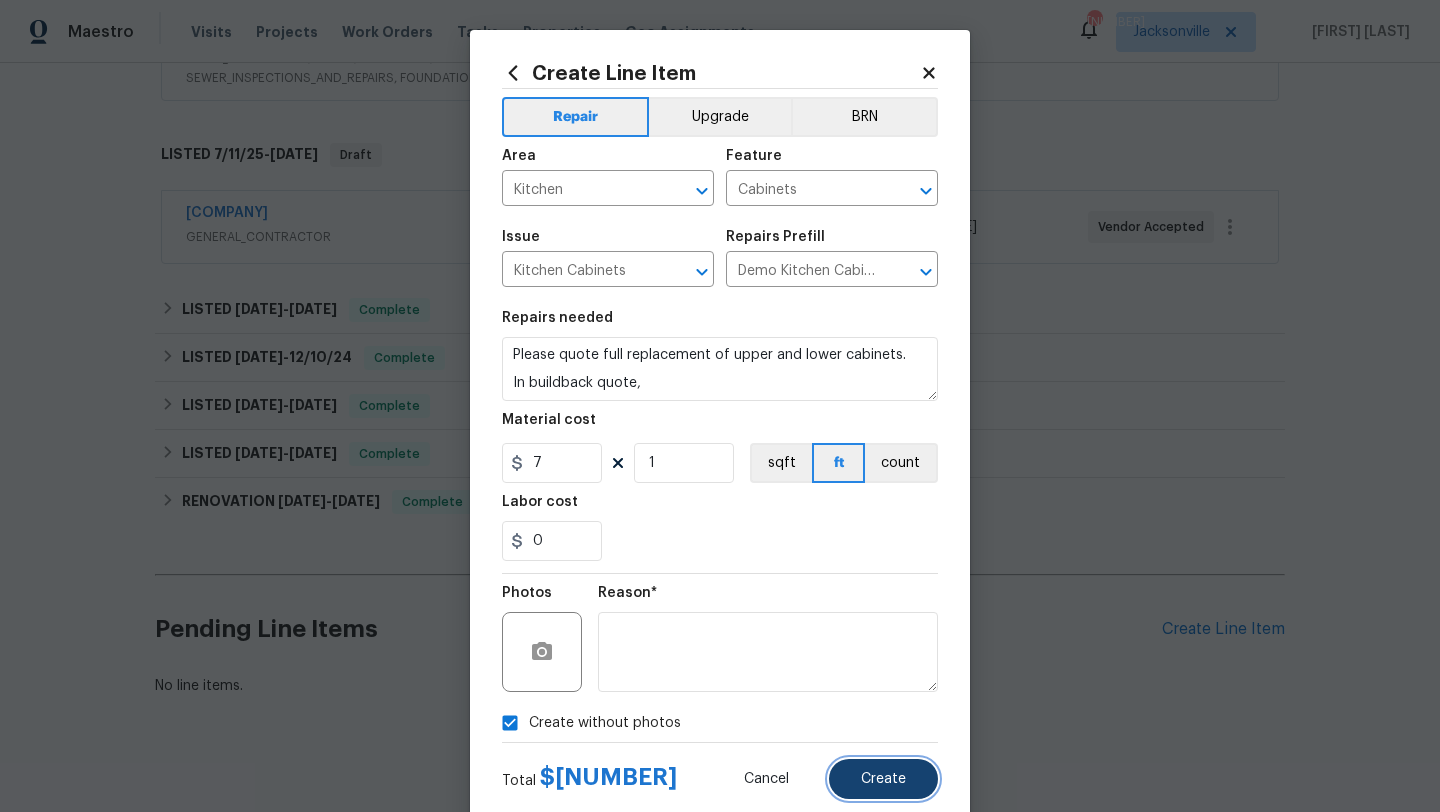 click on "Create" at bounding box center [883, 779] 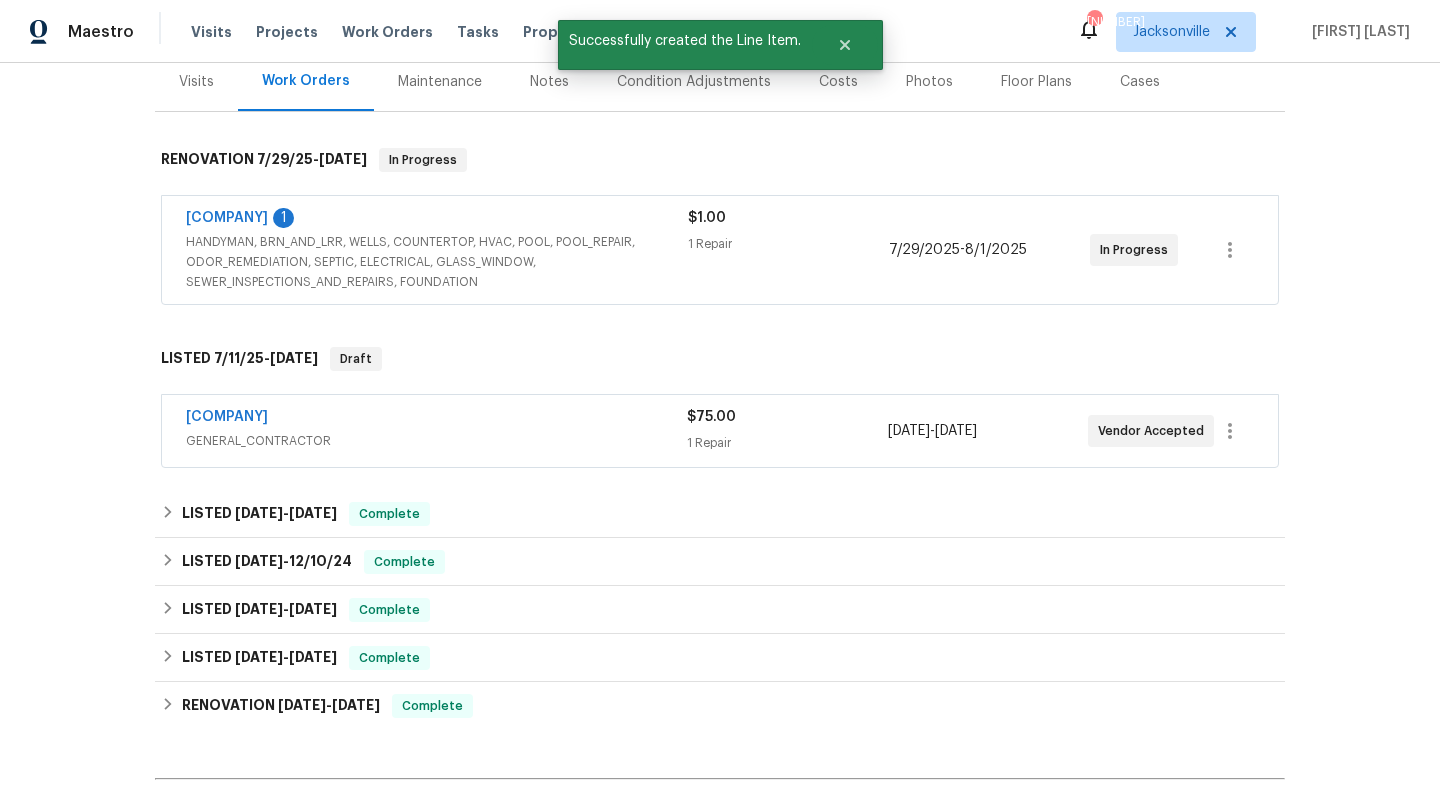 scroll, scrollTop: 0, scrollLeft: 0, axis: both 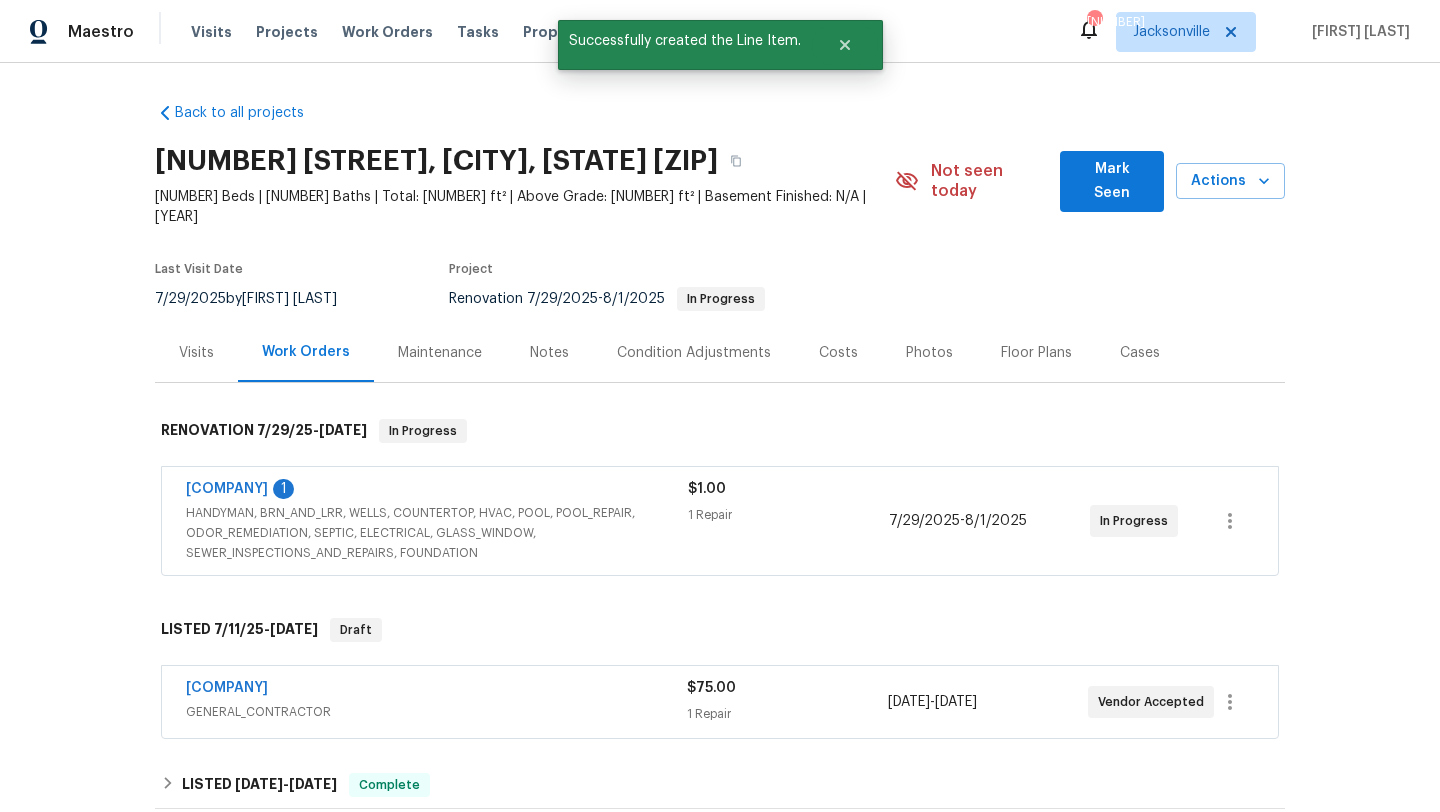 click on "Photos" at bounding box center [929, 352] 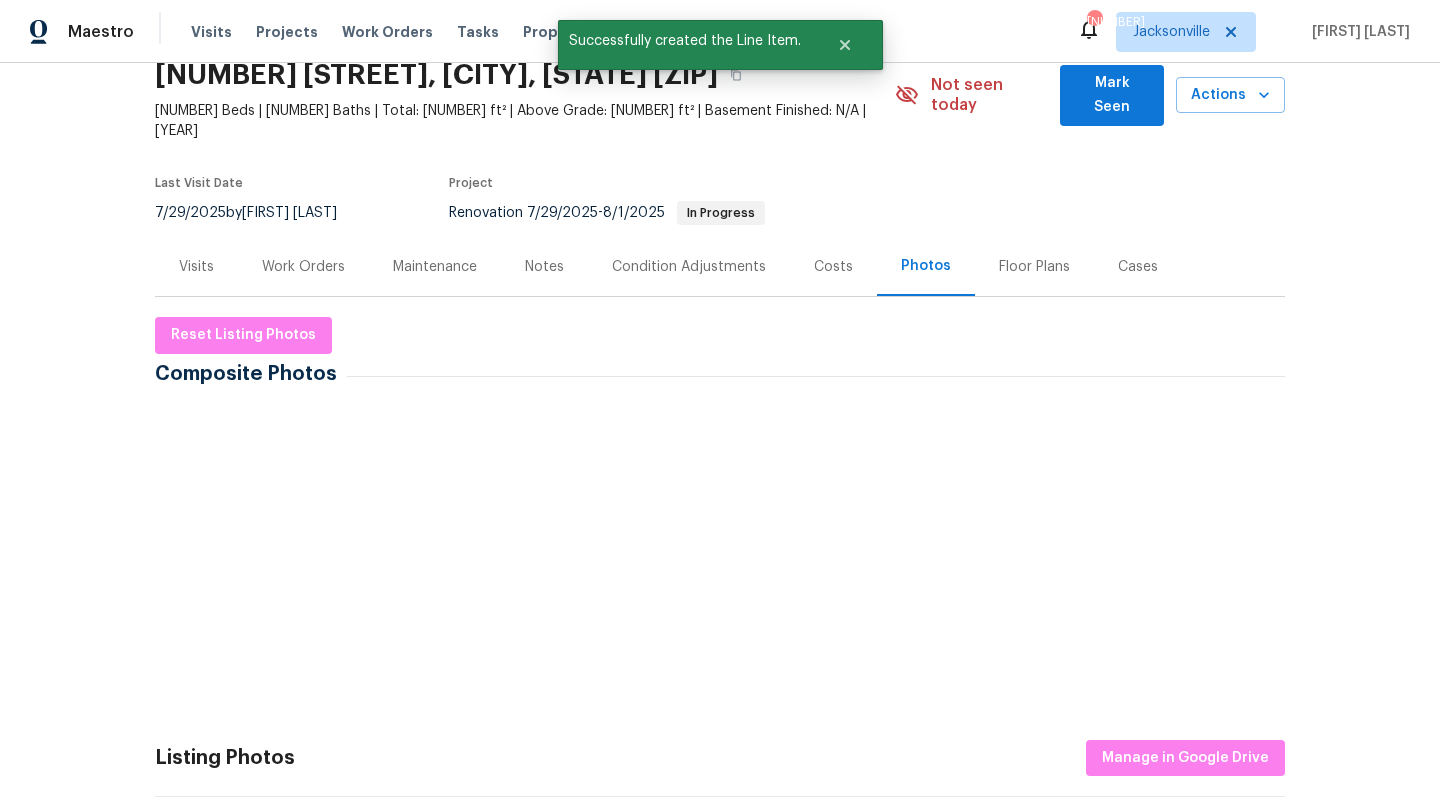 scroll, scrollTop: 88, scrollLeft: 0, axis: vertical 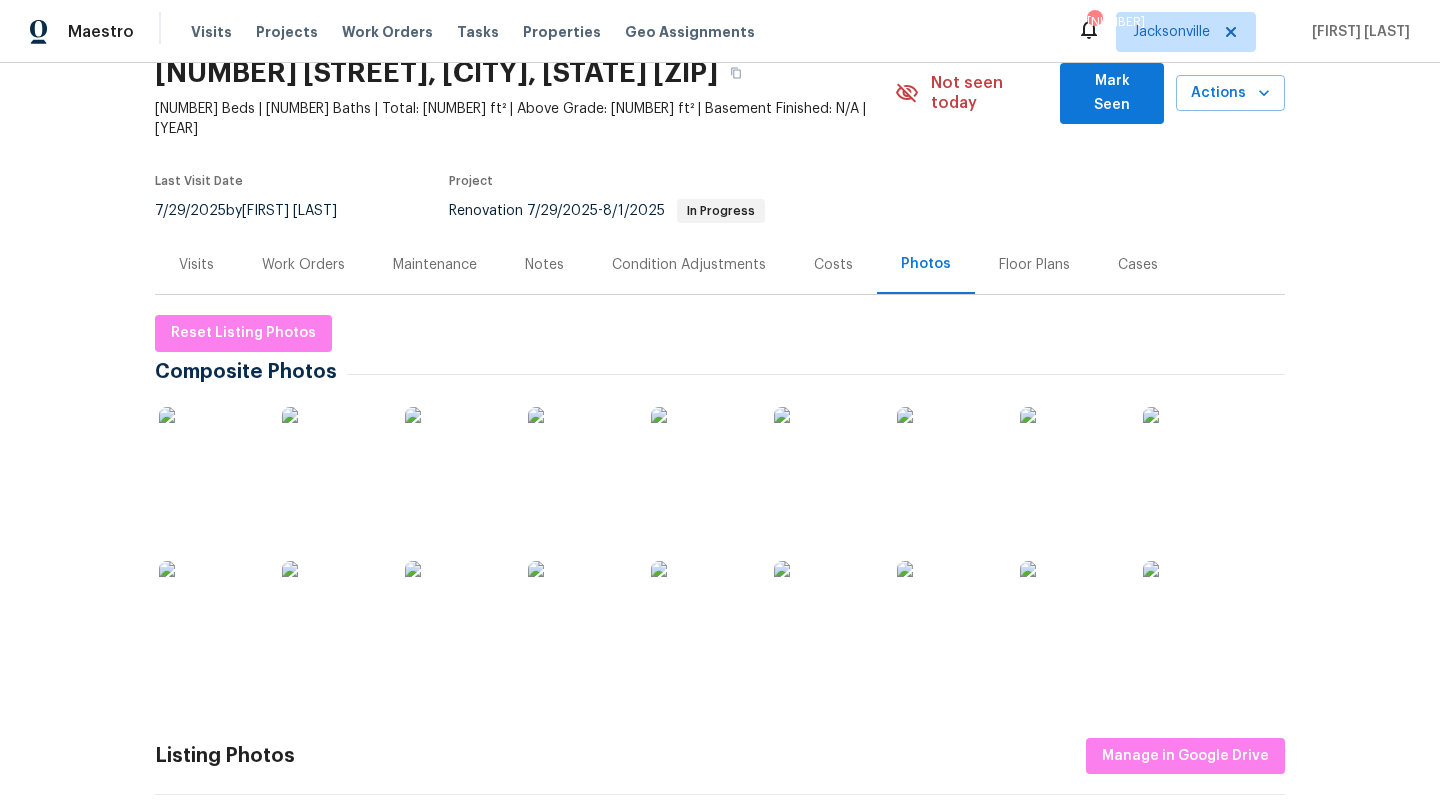 click at bounding box center (578, 611) 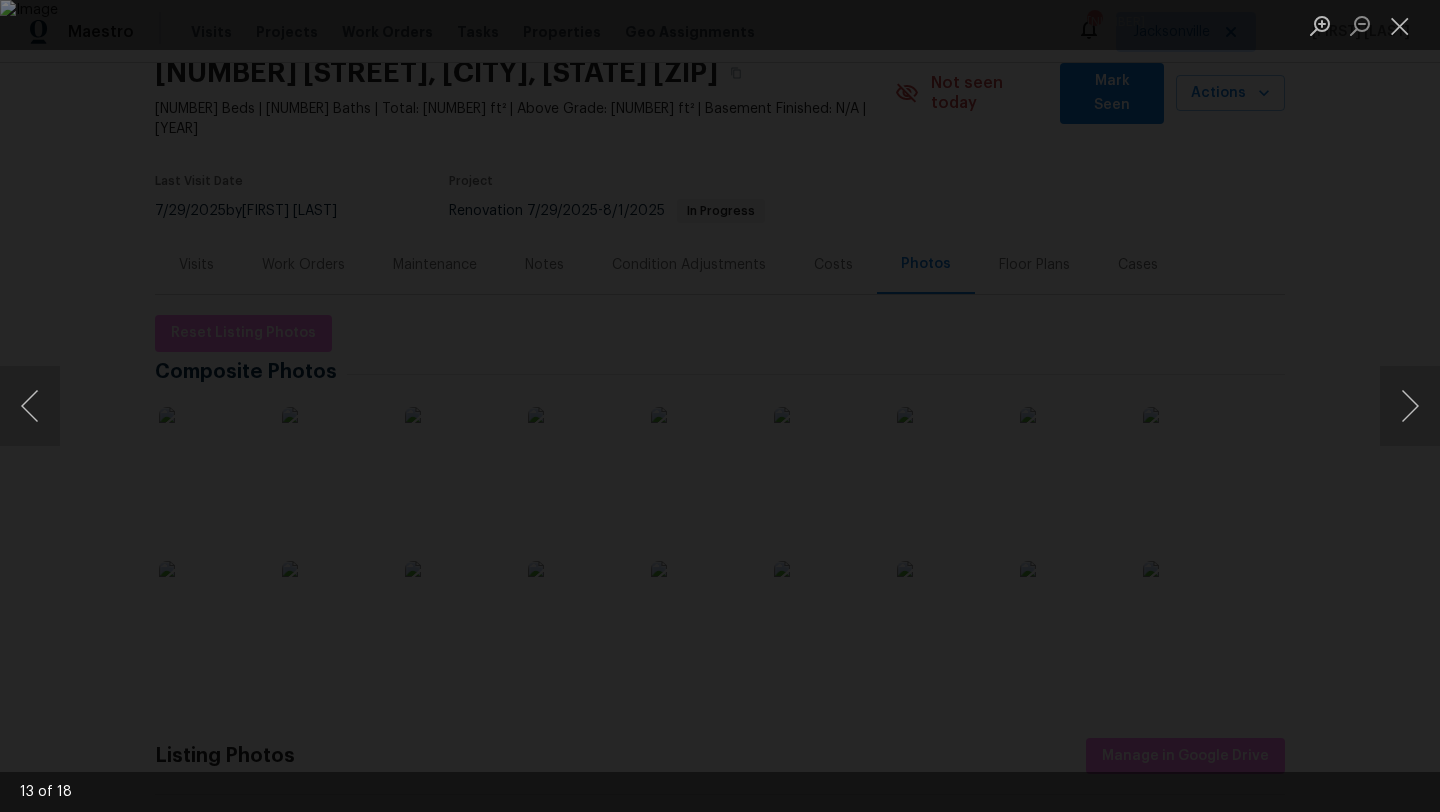 click at bounding box center [720, 406] 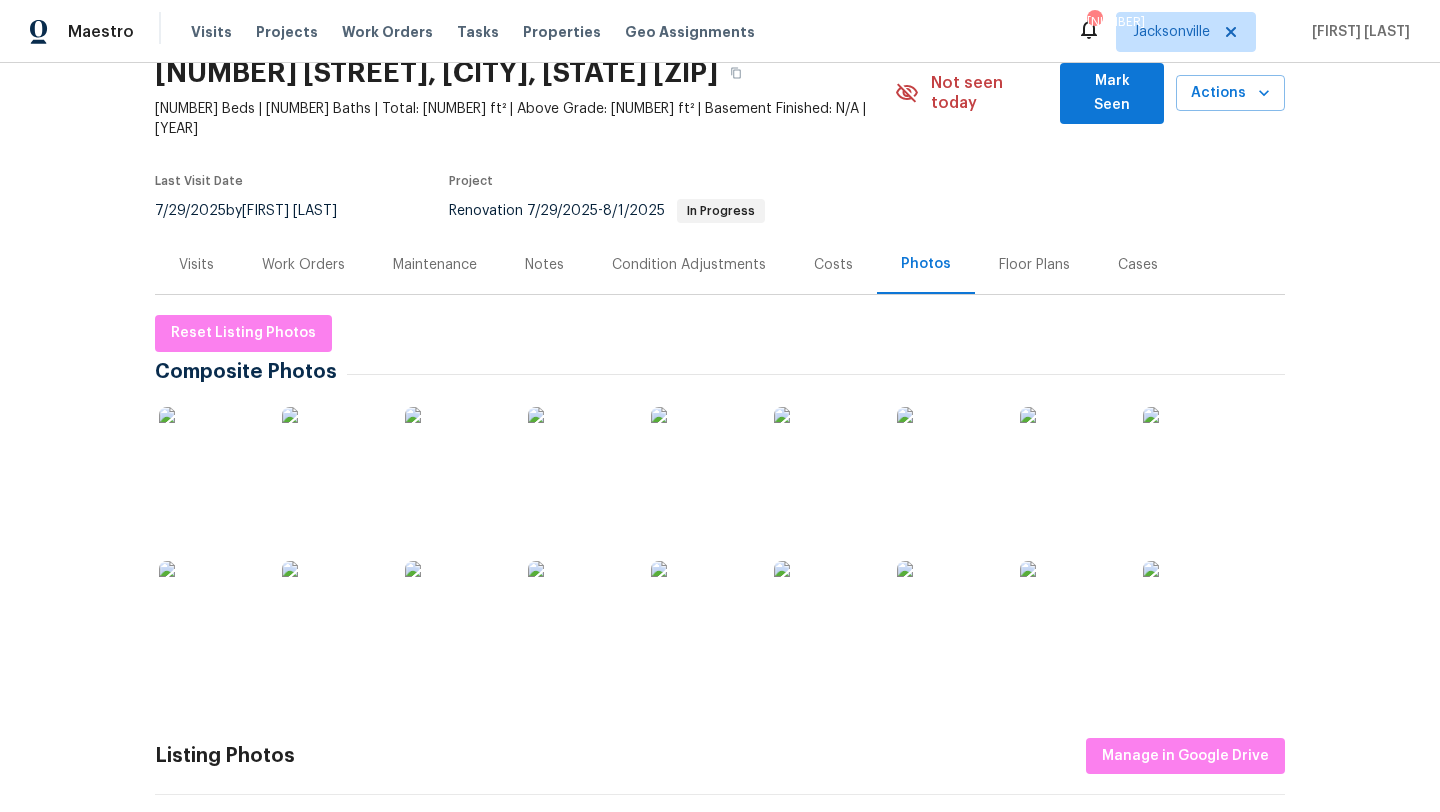 click on "Work Orders" at bounding box center [303, 265] 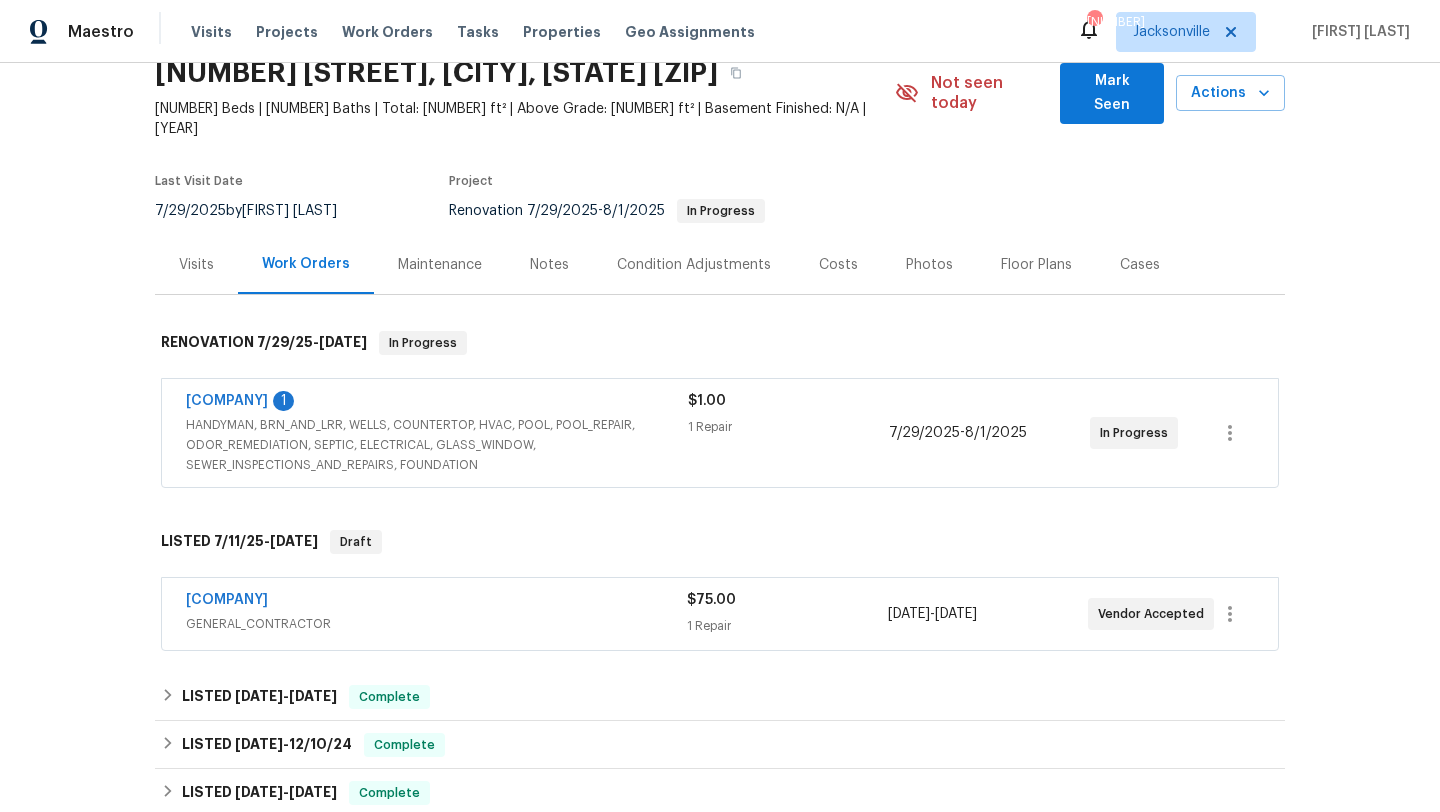scroll, scrollTop: 703, scrollLeft: 0, axis: vertical 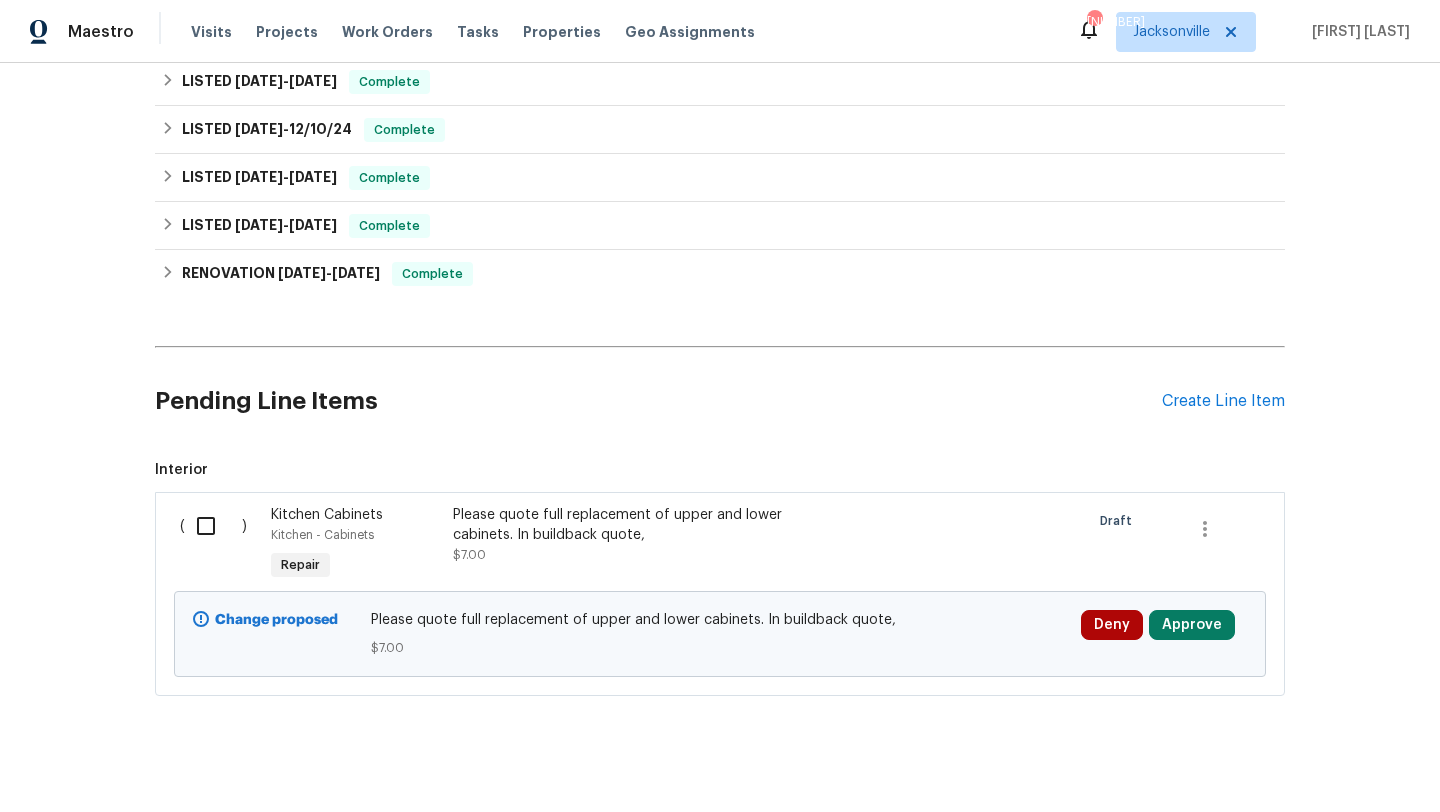 click on "Please quote full replacement of upper and lower cabinets.
In buildback quote," at bounding box center (629, 525) 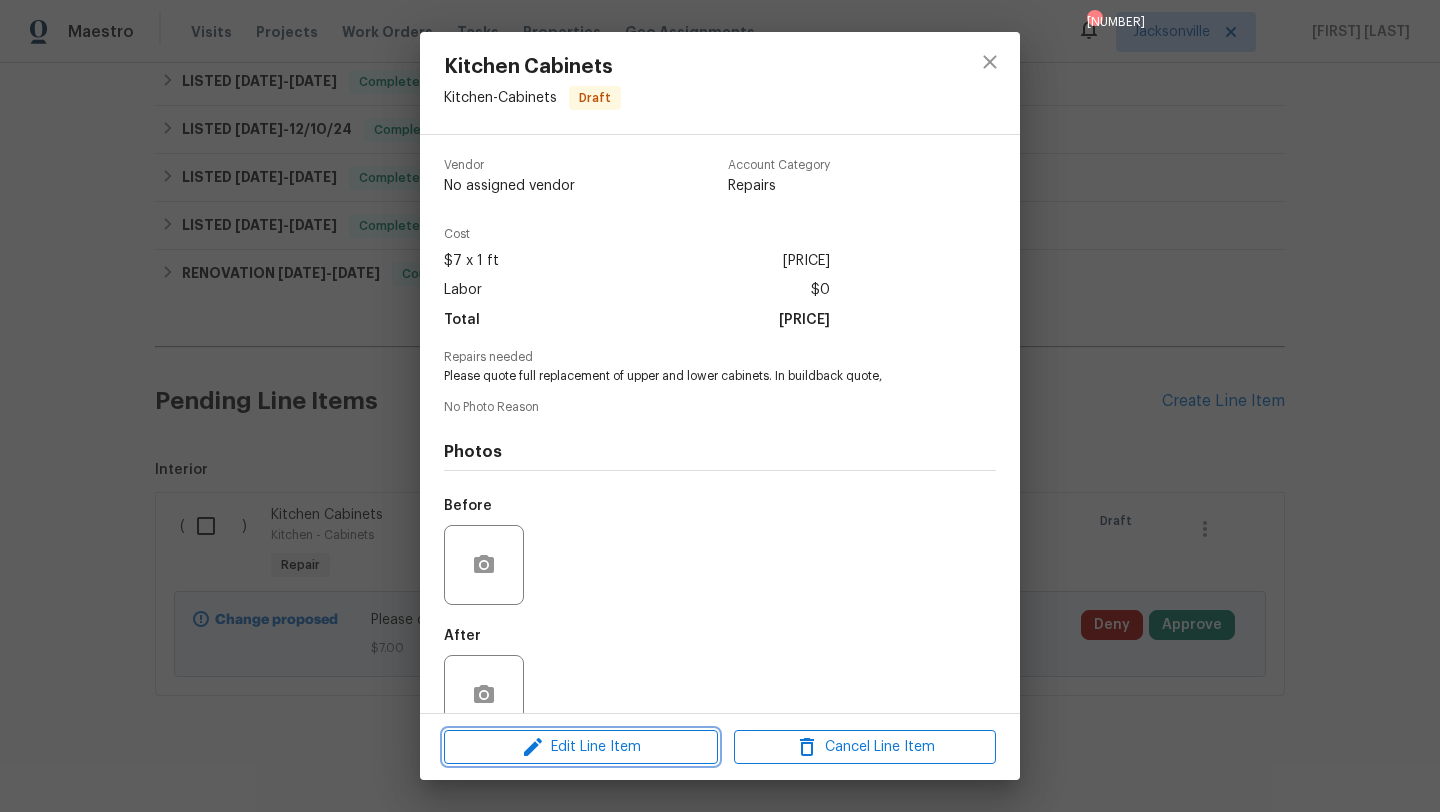 click on "Edit Line Item" at bounding box center [581, 747] 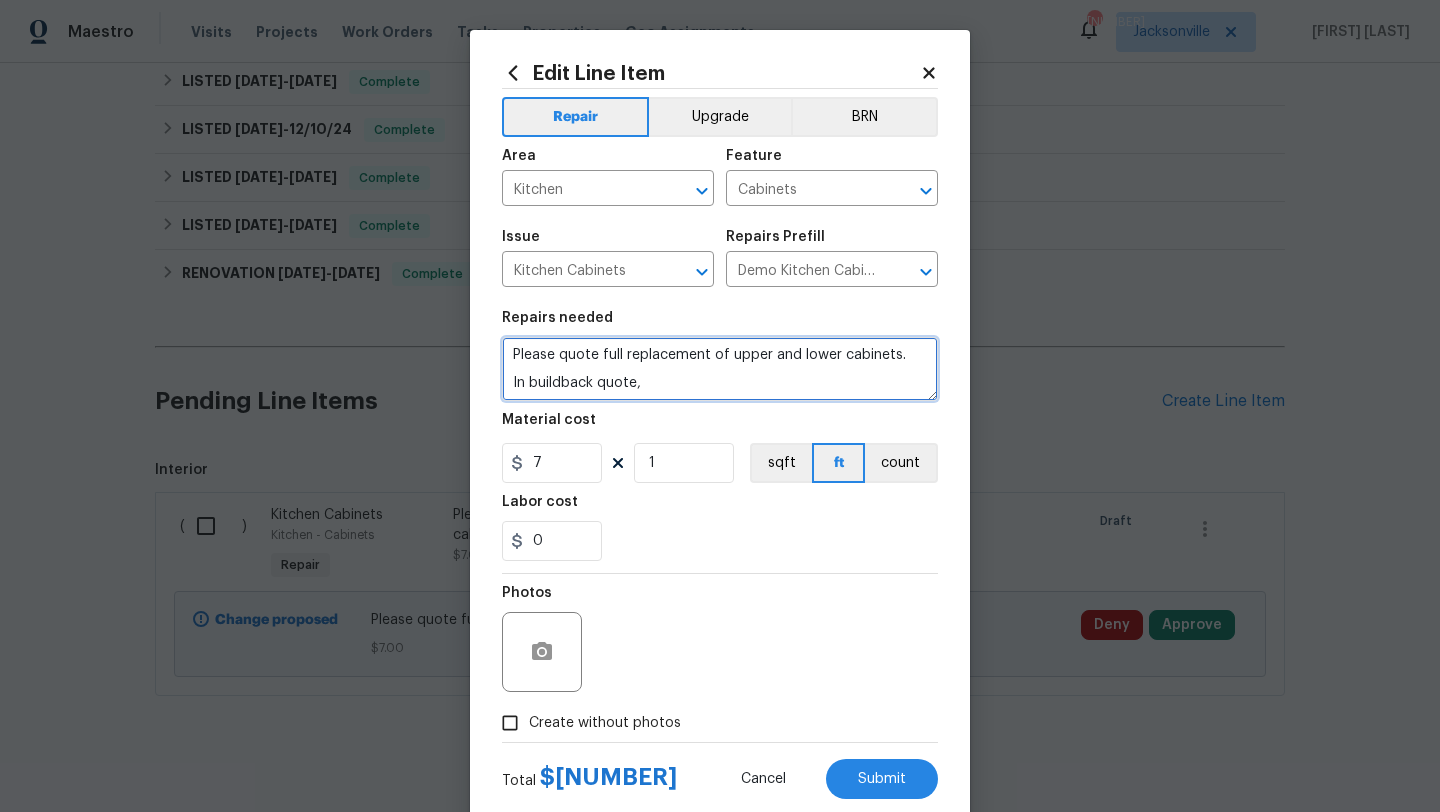 click on "Please quote full replacement of upper and lower cabinets.
In buildback quote," at bounding box center (720, 369) 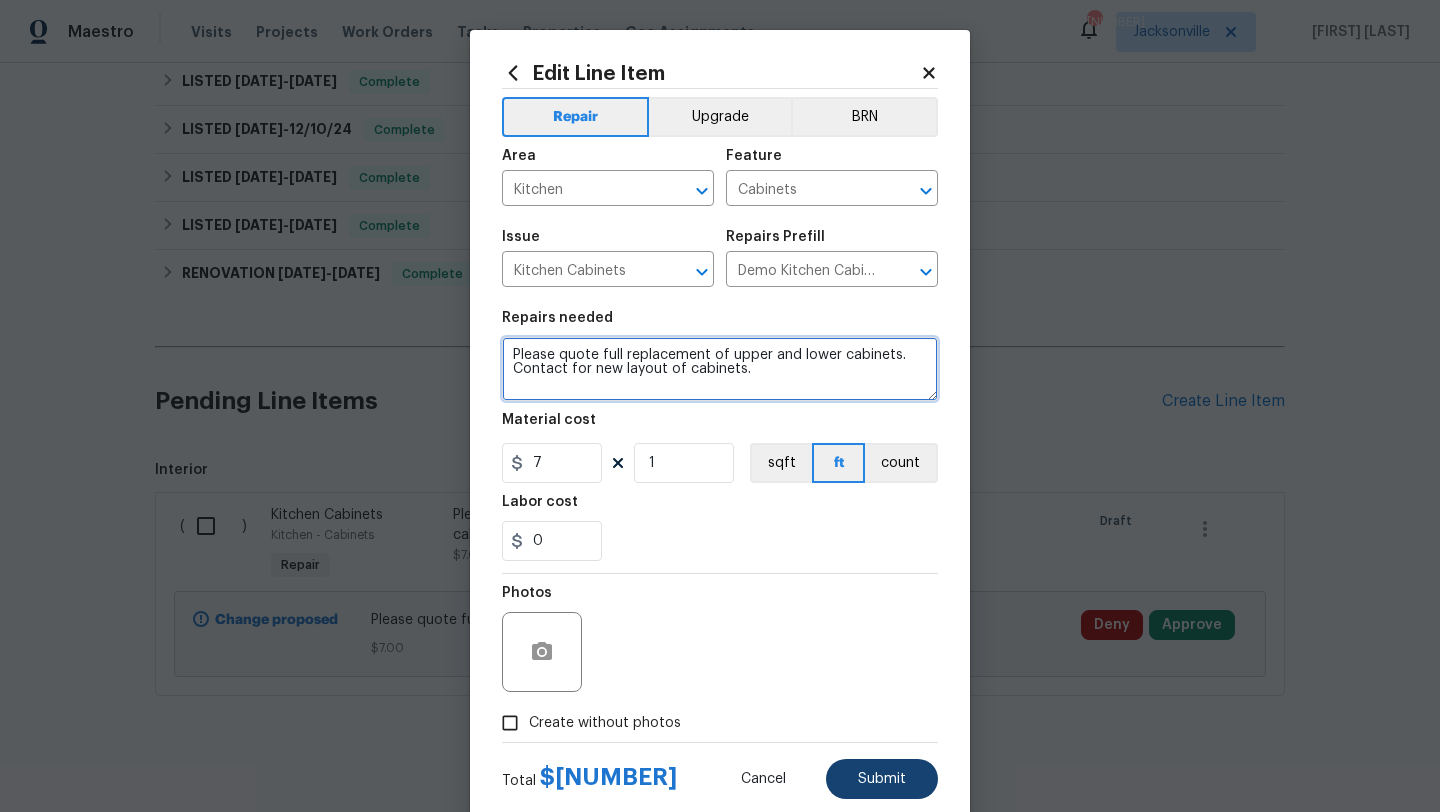 type on "Please quote full replacement of upper and lower cabinets.
Contact for new layout of cabinets." 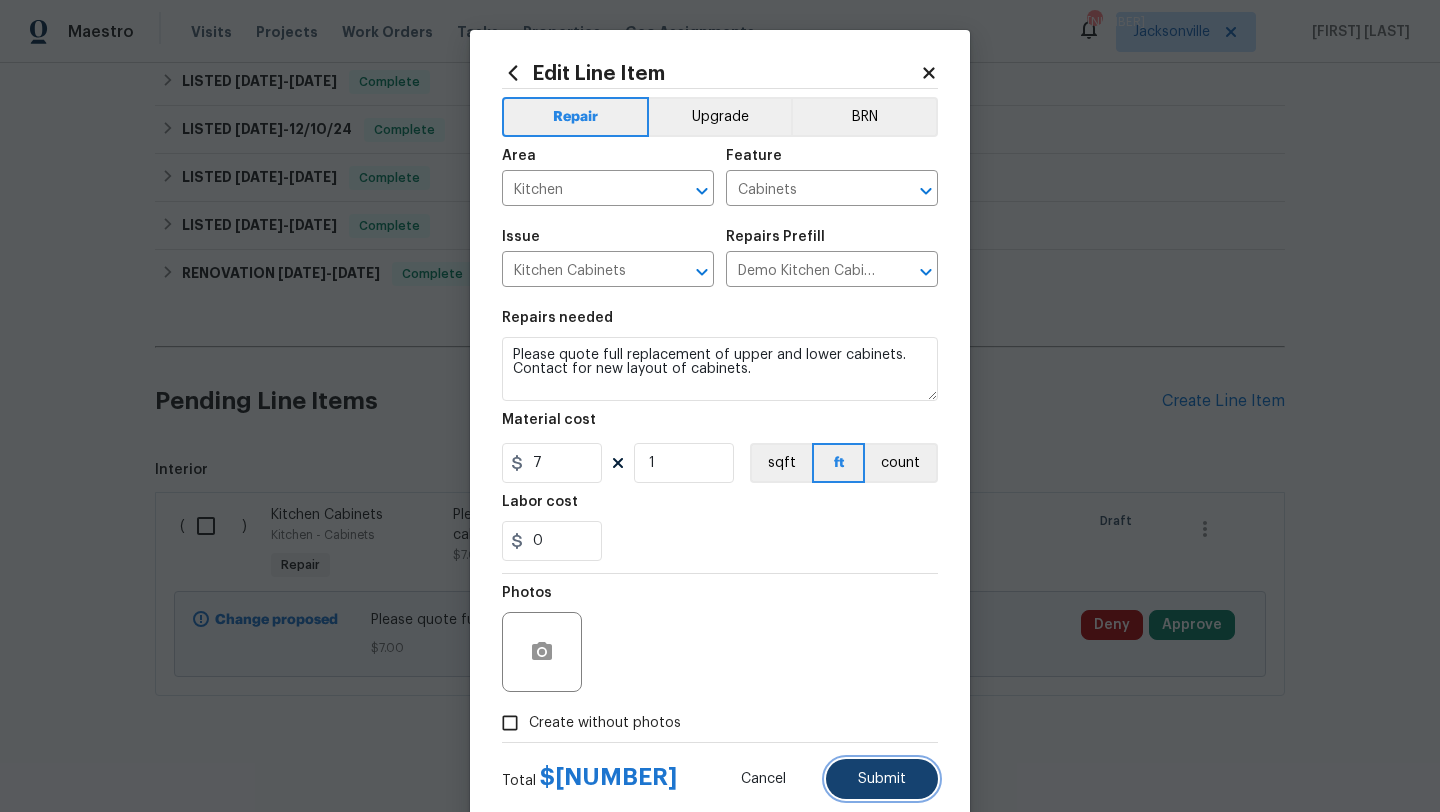 click on "Submit" at bounding box center [882, 779] 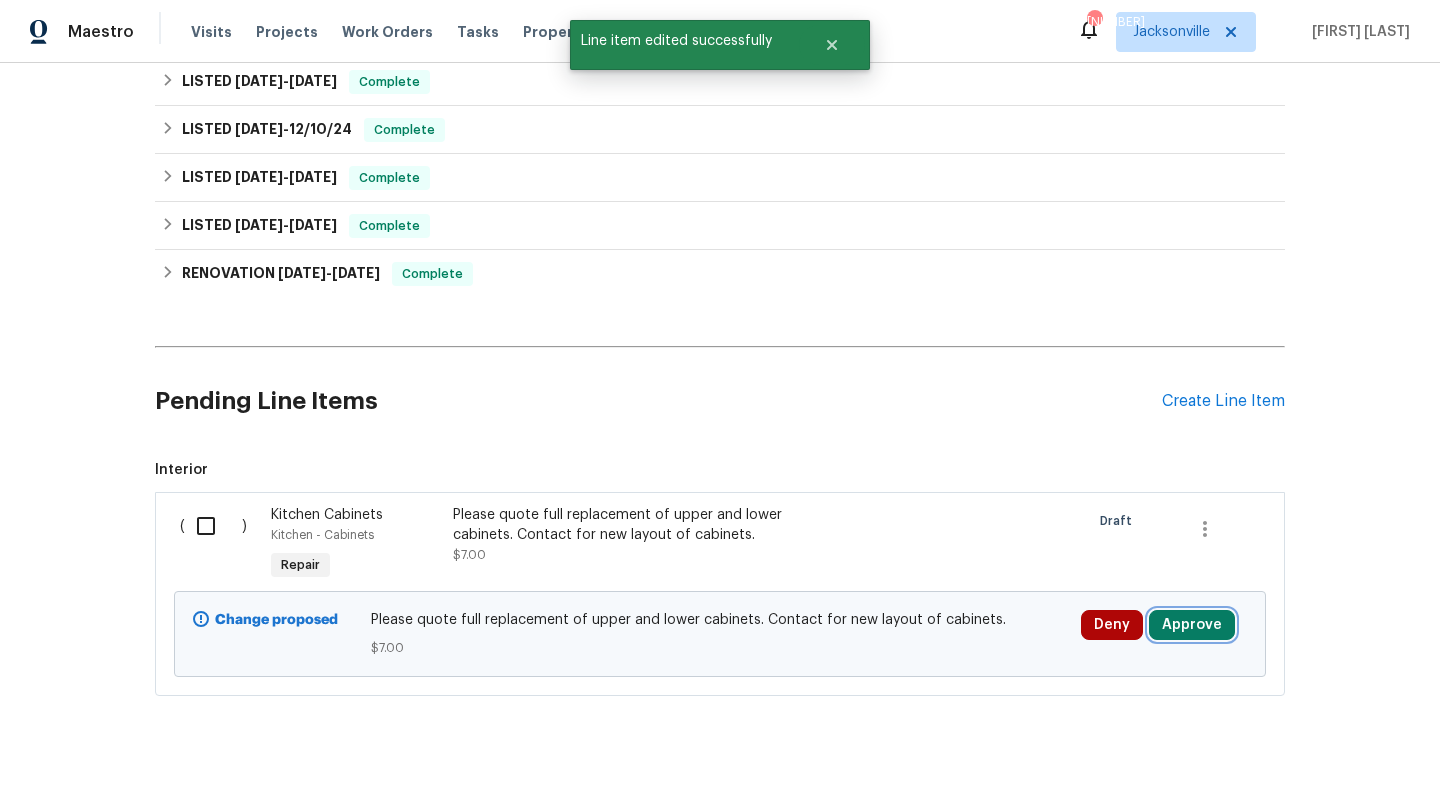 click on "Approve" at bounding box center (1192, 625) 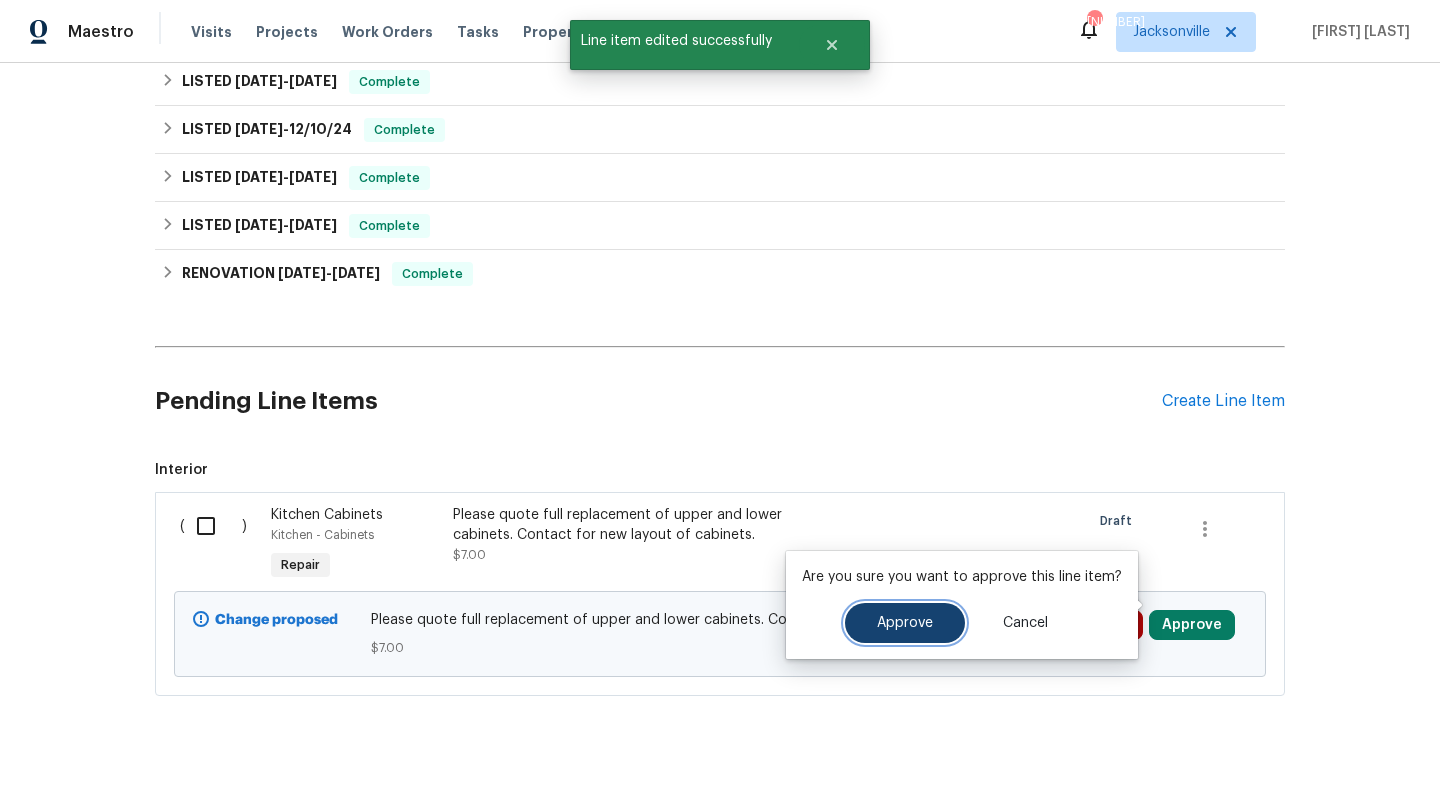 click on "Approve" at bounding box center [905, 623] 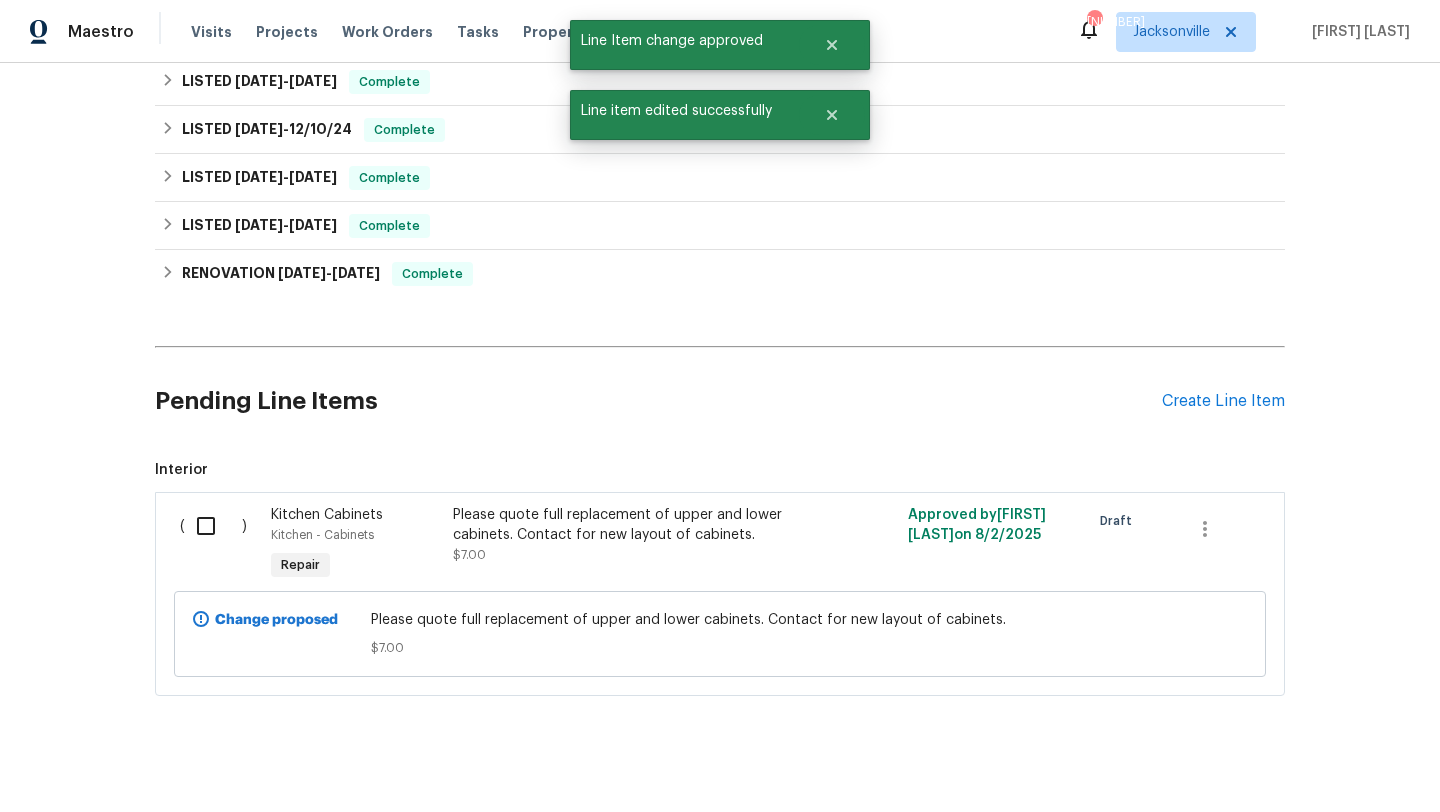 click at bounding box center (213, 526) 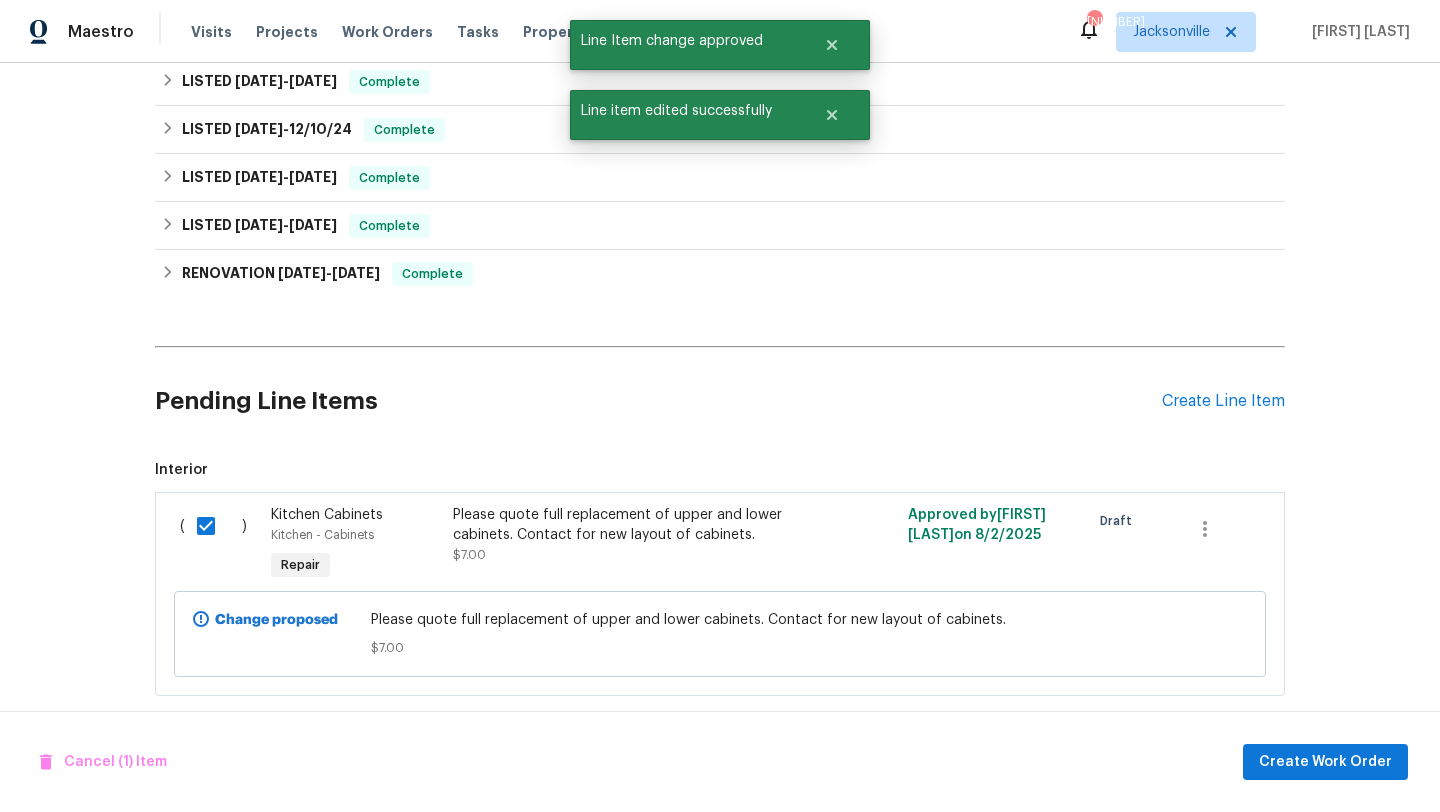 click on "Cancel (1) Item Create Work Order" at bounding box center (720, 762) 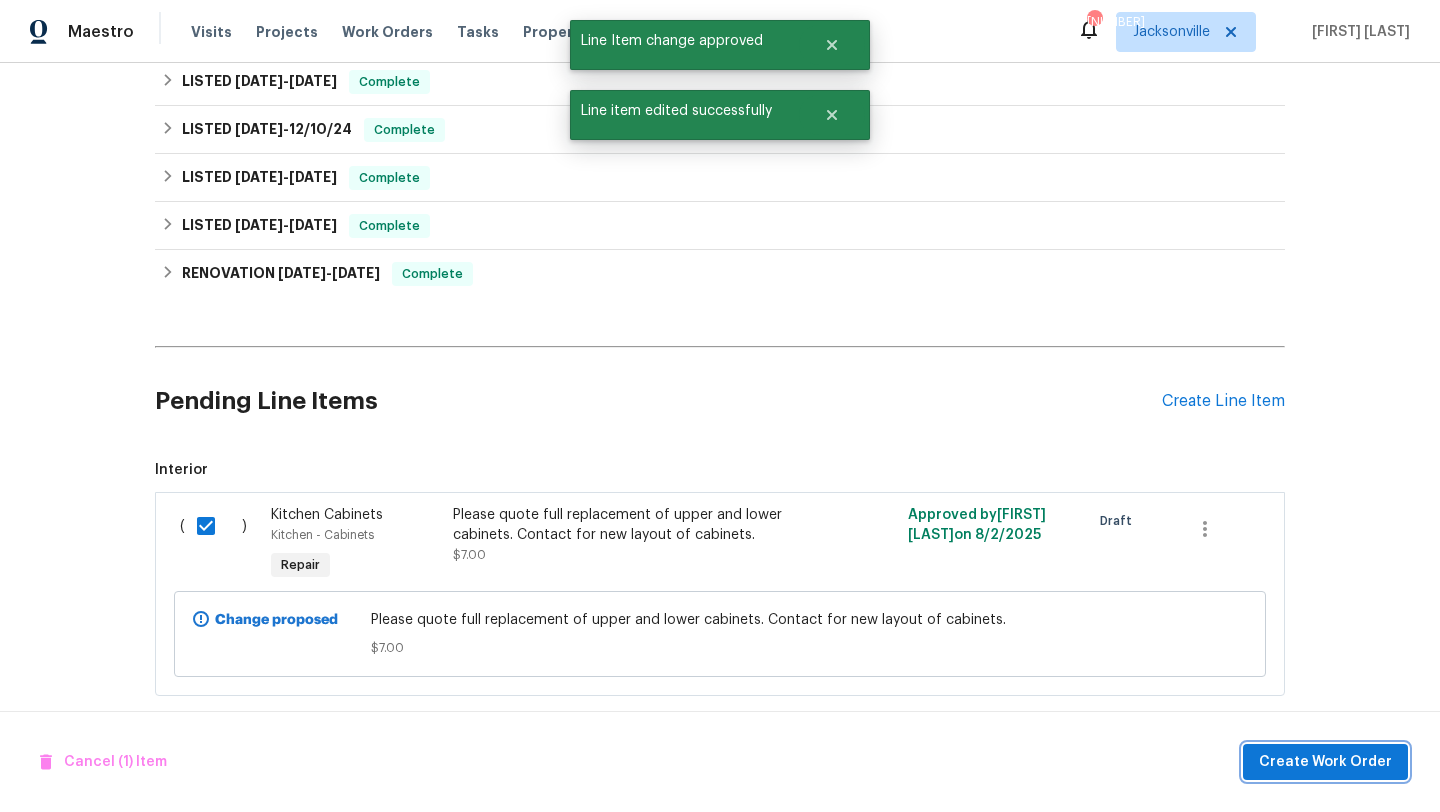 click on "Create Work Order" at bounding box center [1325, 762] 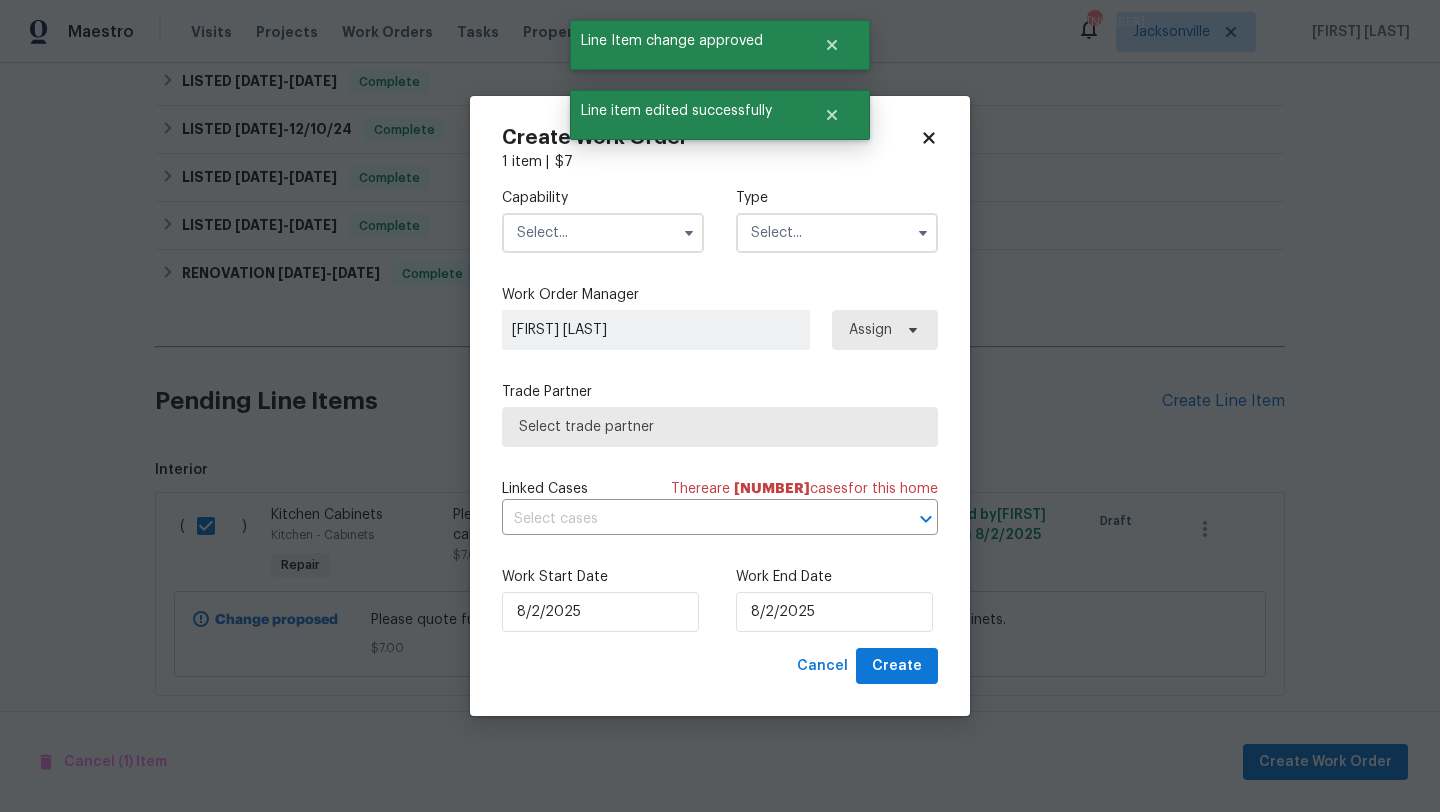 click at bounding box center (603, 233) 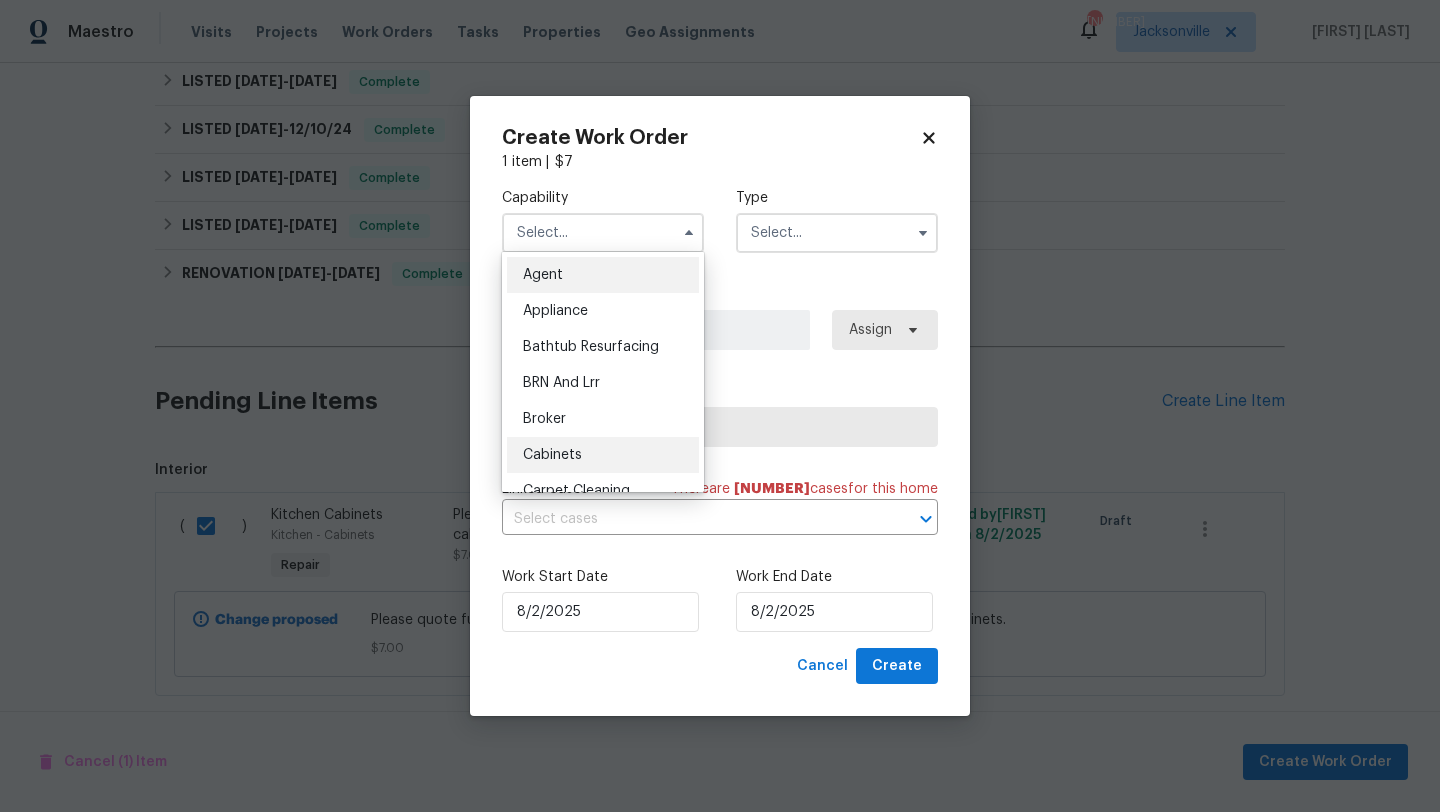 click on "Cabinets" at bounding box center (603, 455) 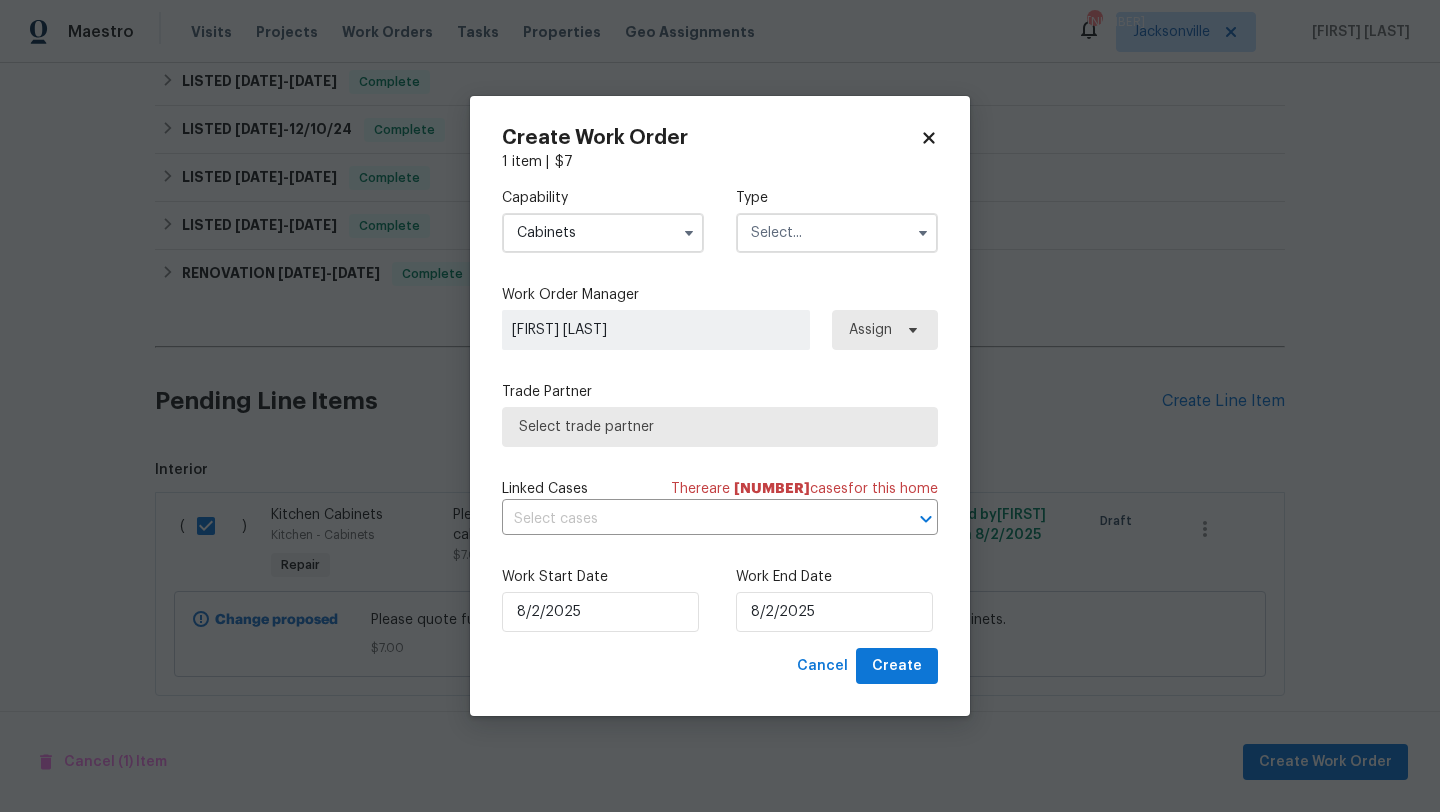 click at bounding box center (837, 233) 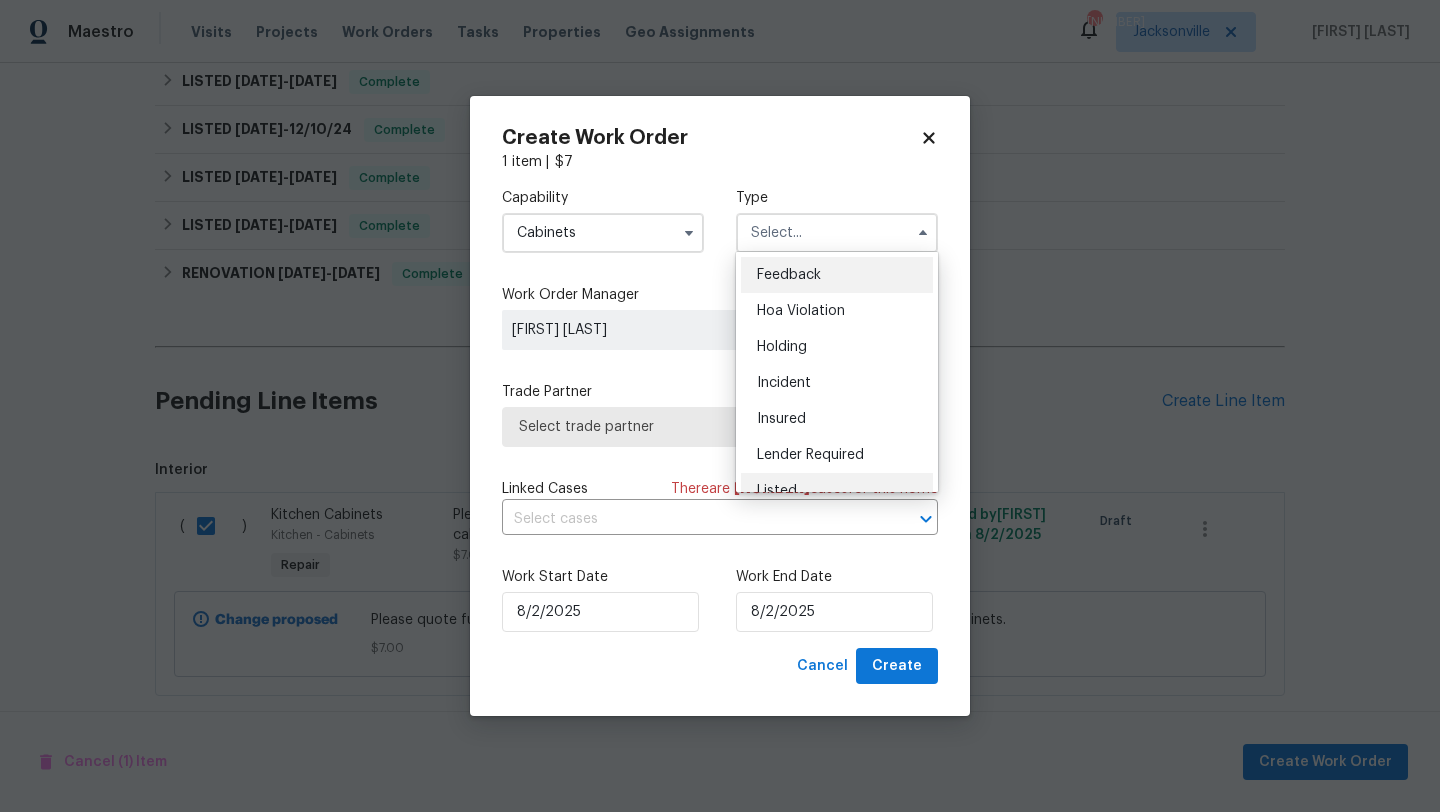 click on "Listed" at bounding box center (837, 491) 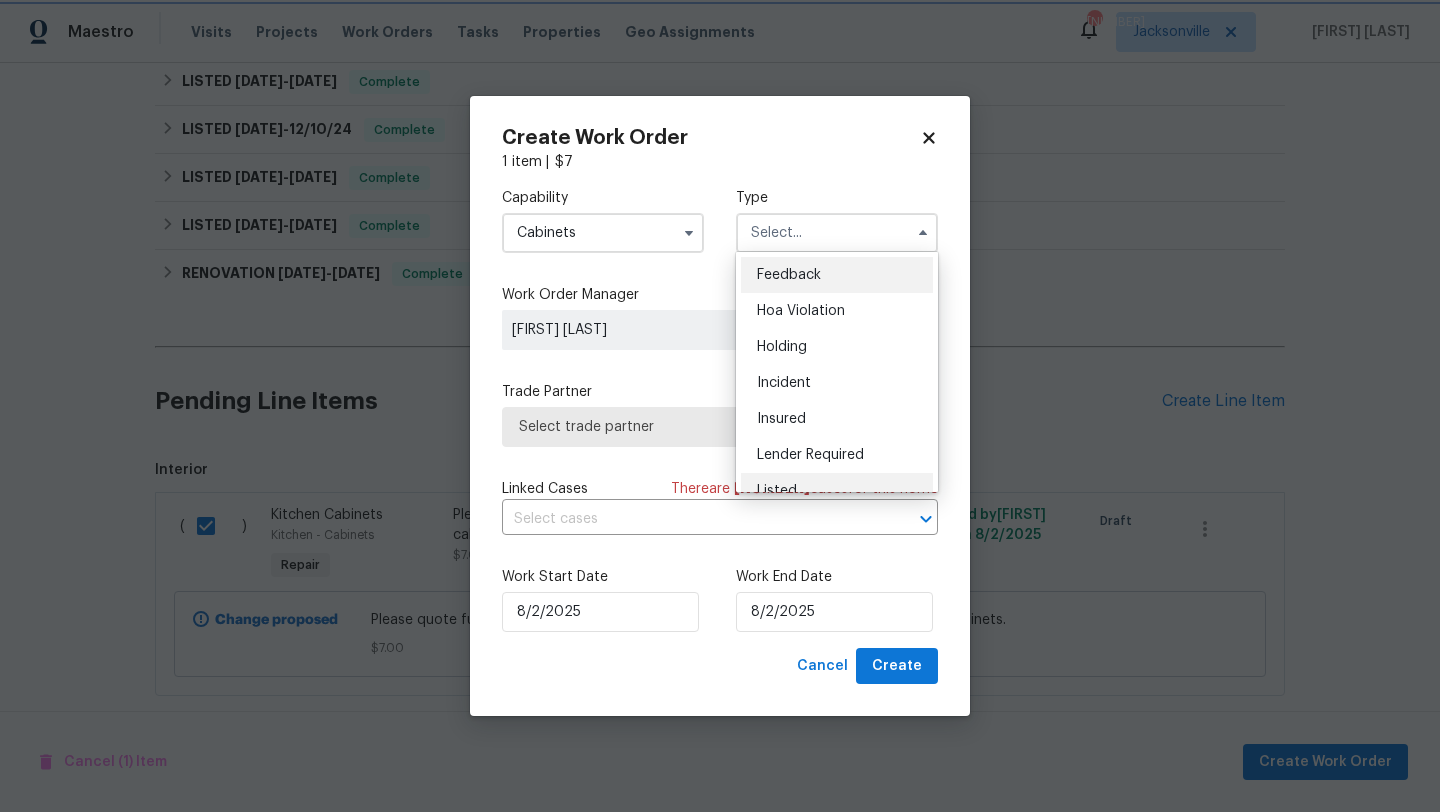 type on "Listed" 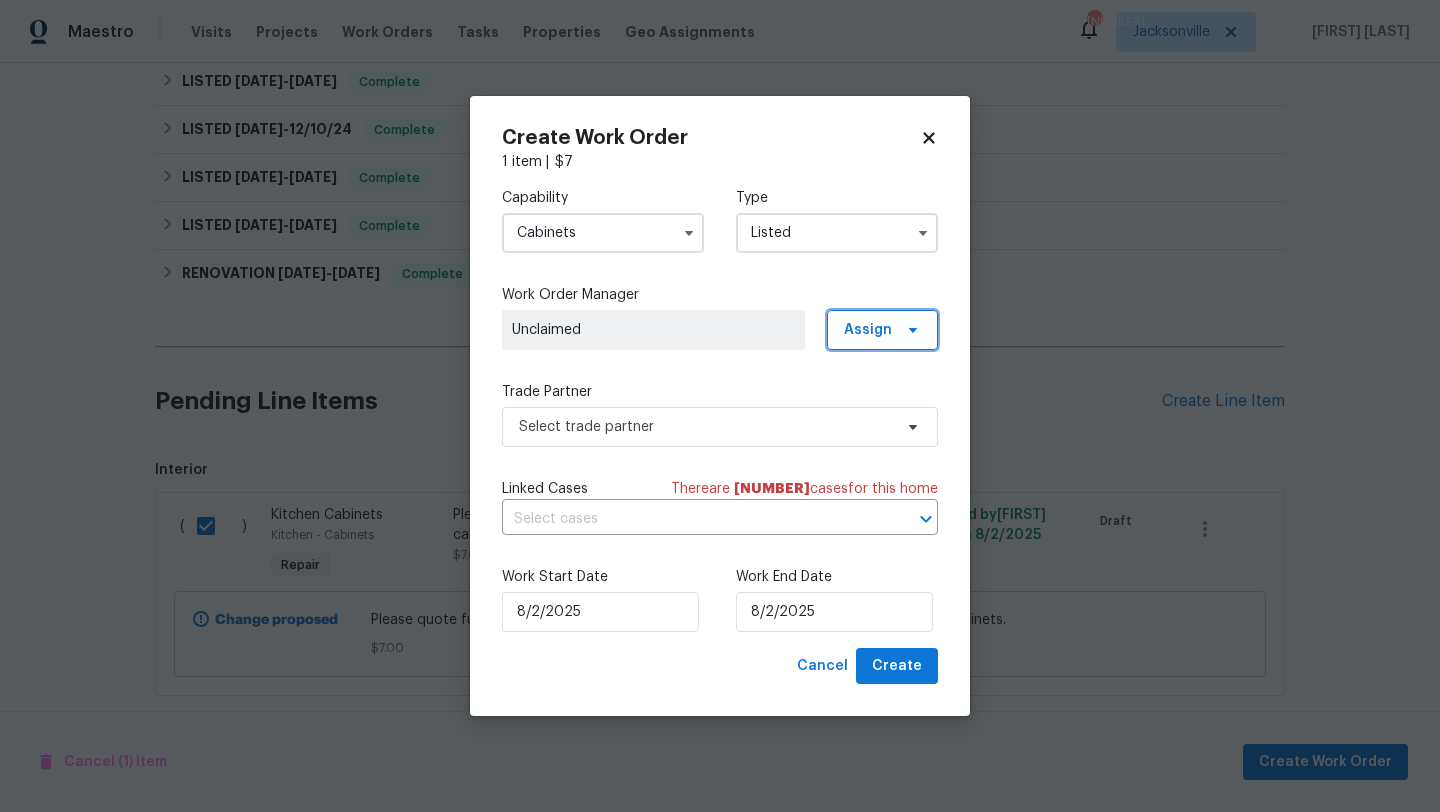 click on "Assign" at bounding box center (868, 330) 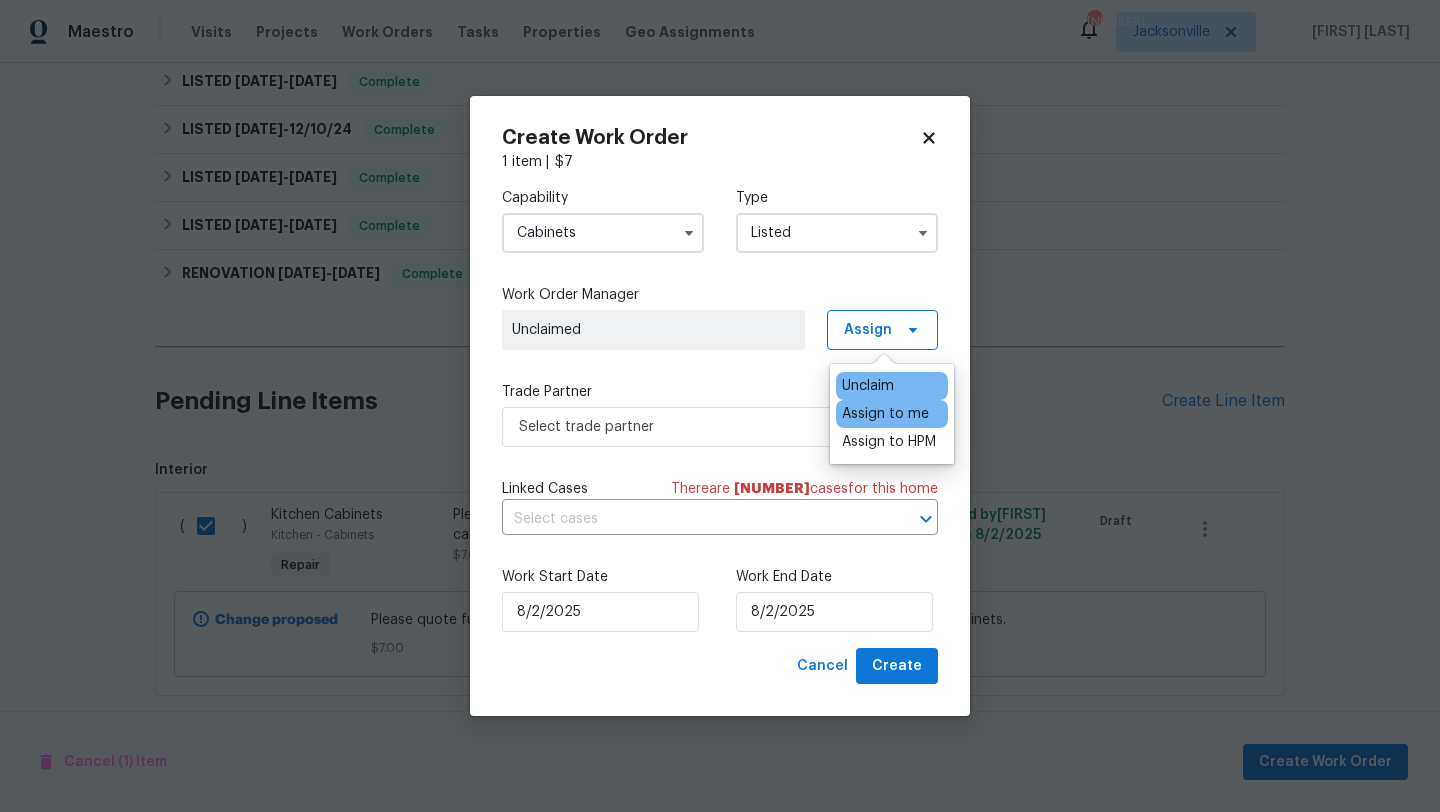 click on "Assign to me" at bounding box center [885, 414] 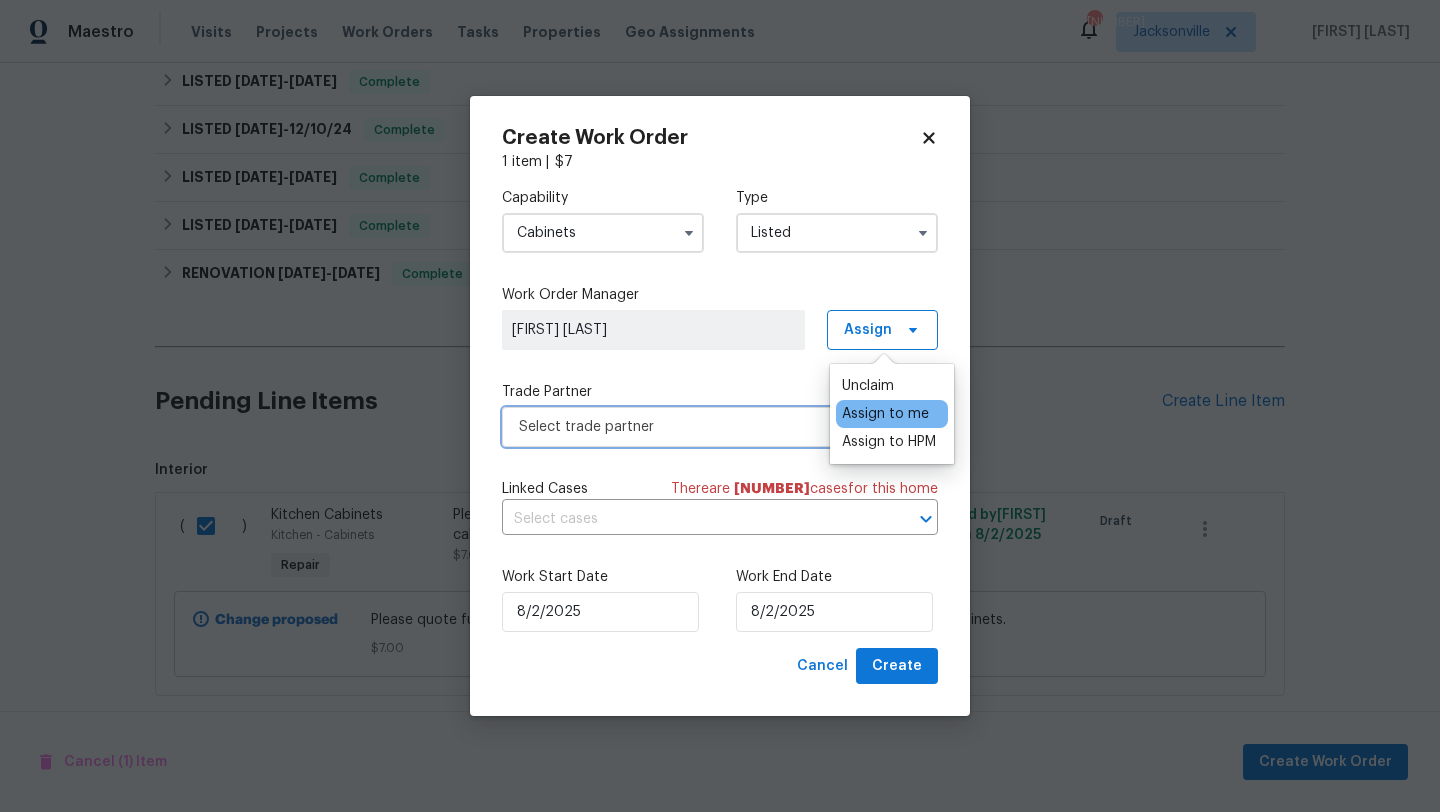 click on "Select trade partner" at bounding box center [720, 427] 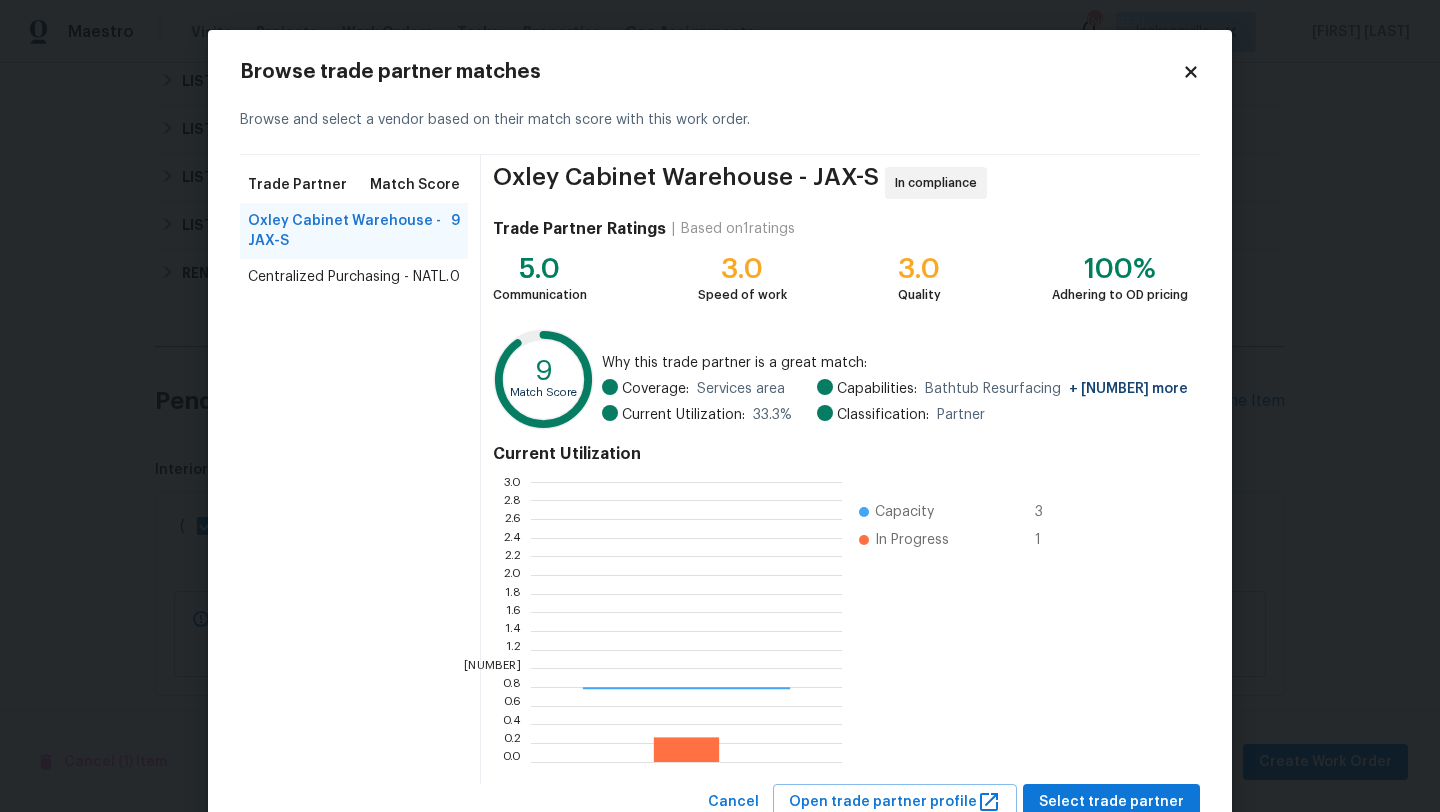 scroll, scrollTop: 2, scrollLeft: 1, axis: both 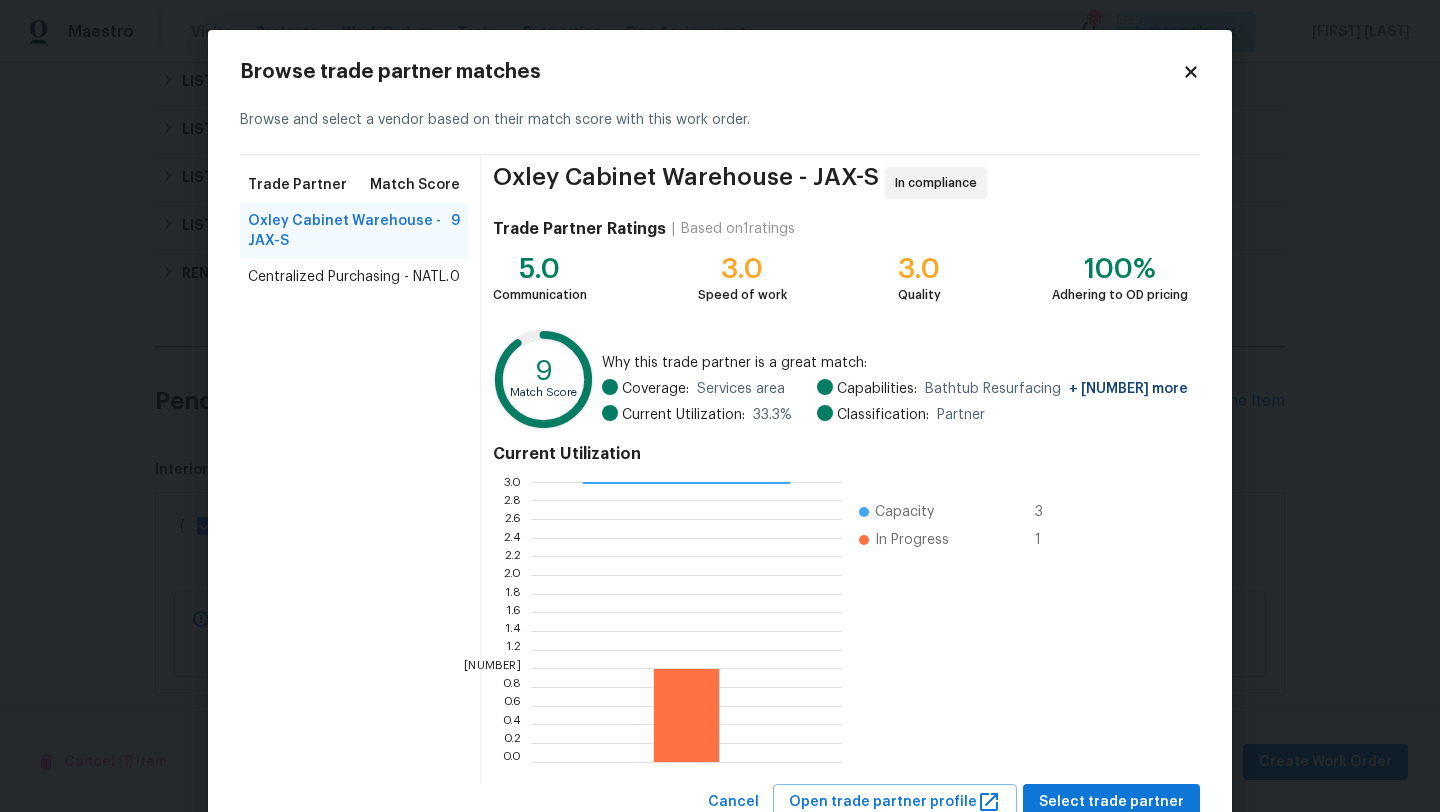 click on "Oxley Cabinet Warehouse - JAX-S" at bounding box center [349, 231] 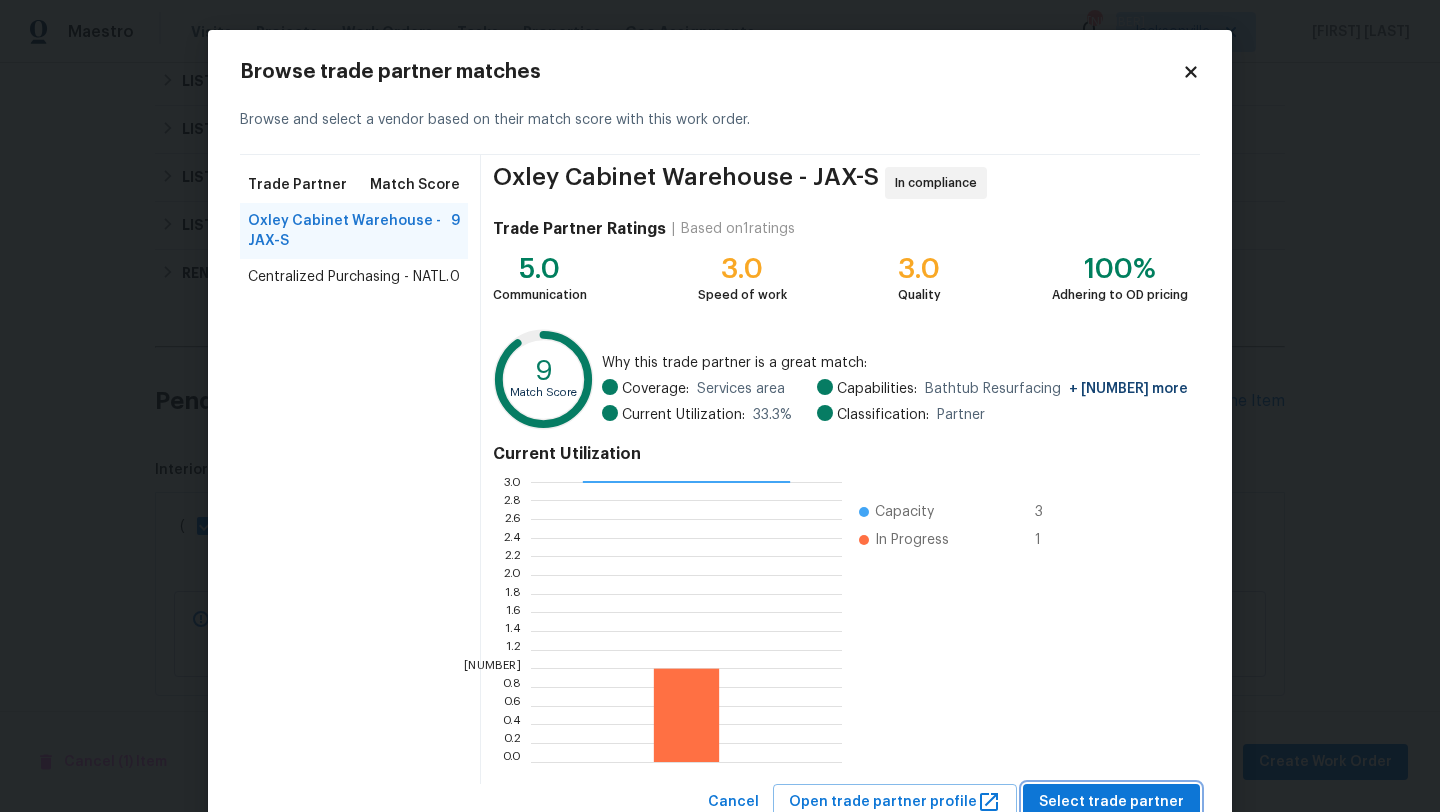 click on "Select trade partner" at bounding box center (1111, 802) 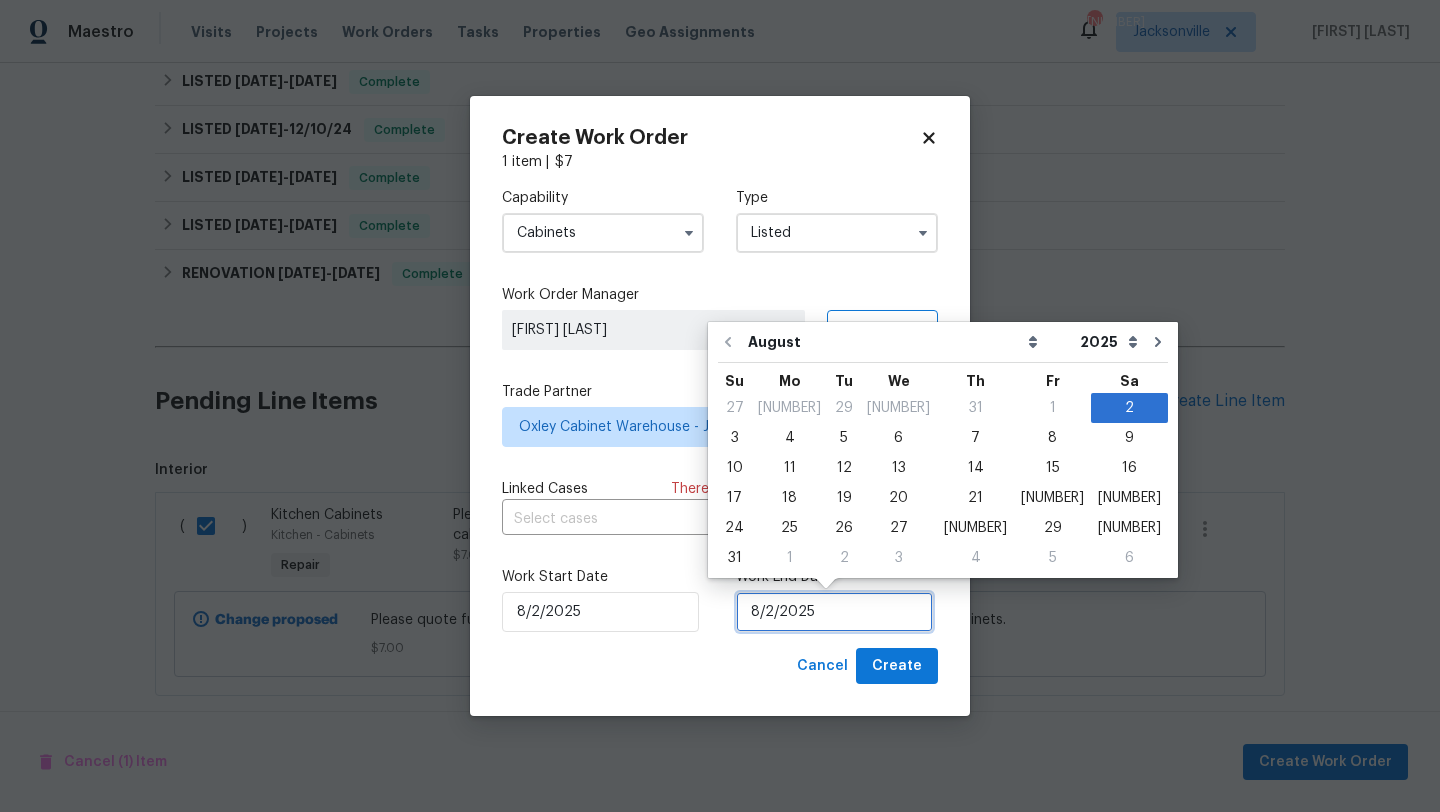 click on "8/2/2025" at bounding box center (834, 612) 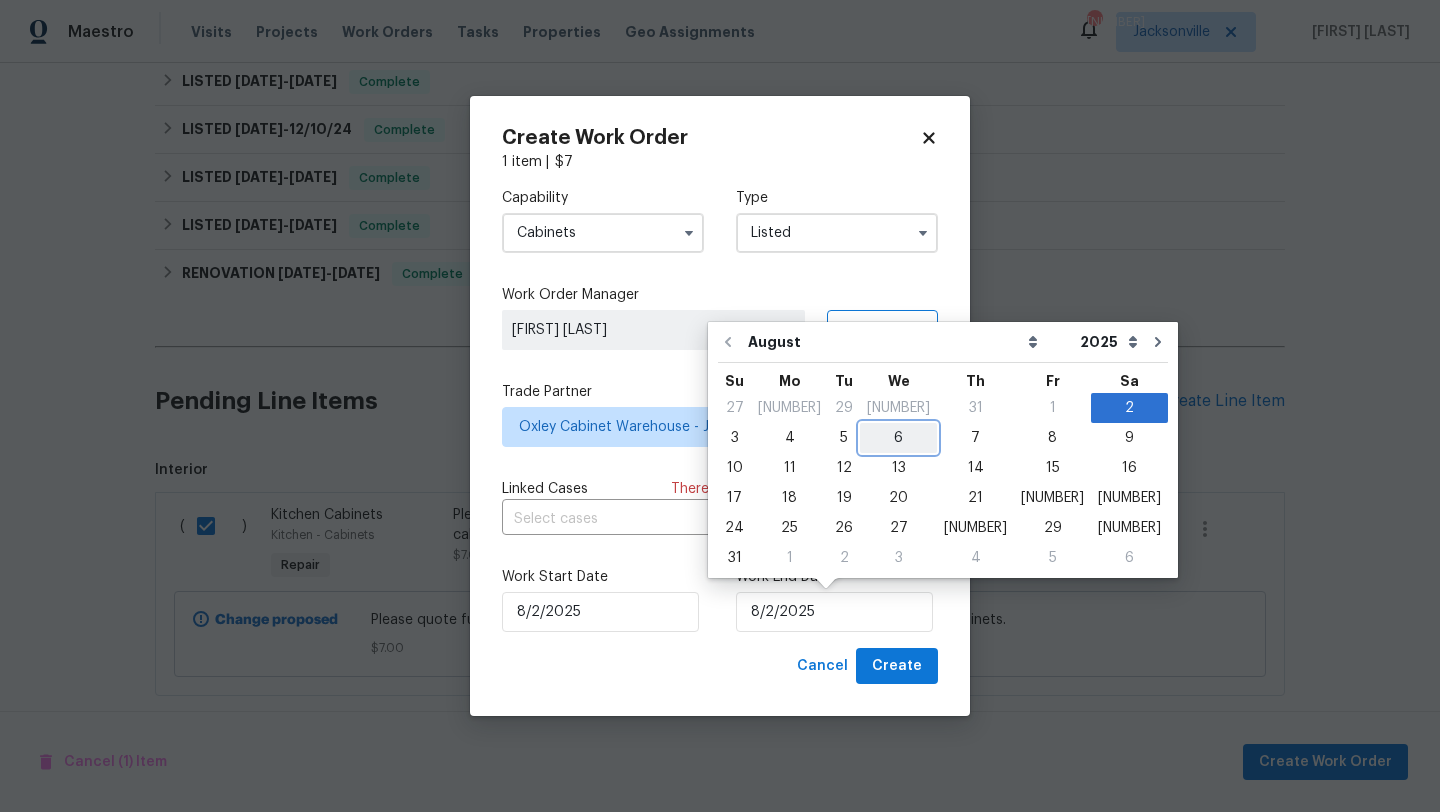 click on "6" at bounding box center (898, 438) 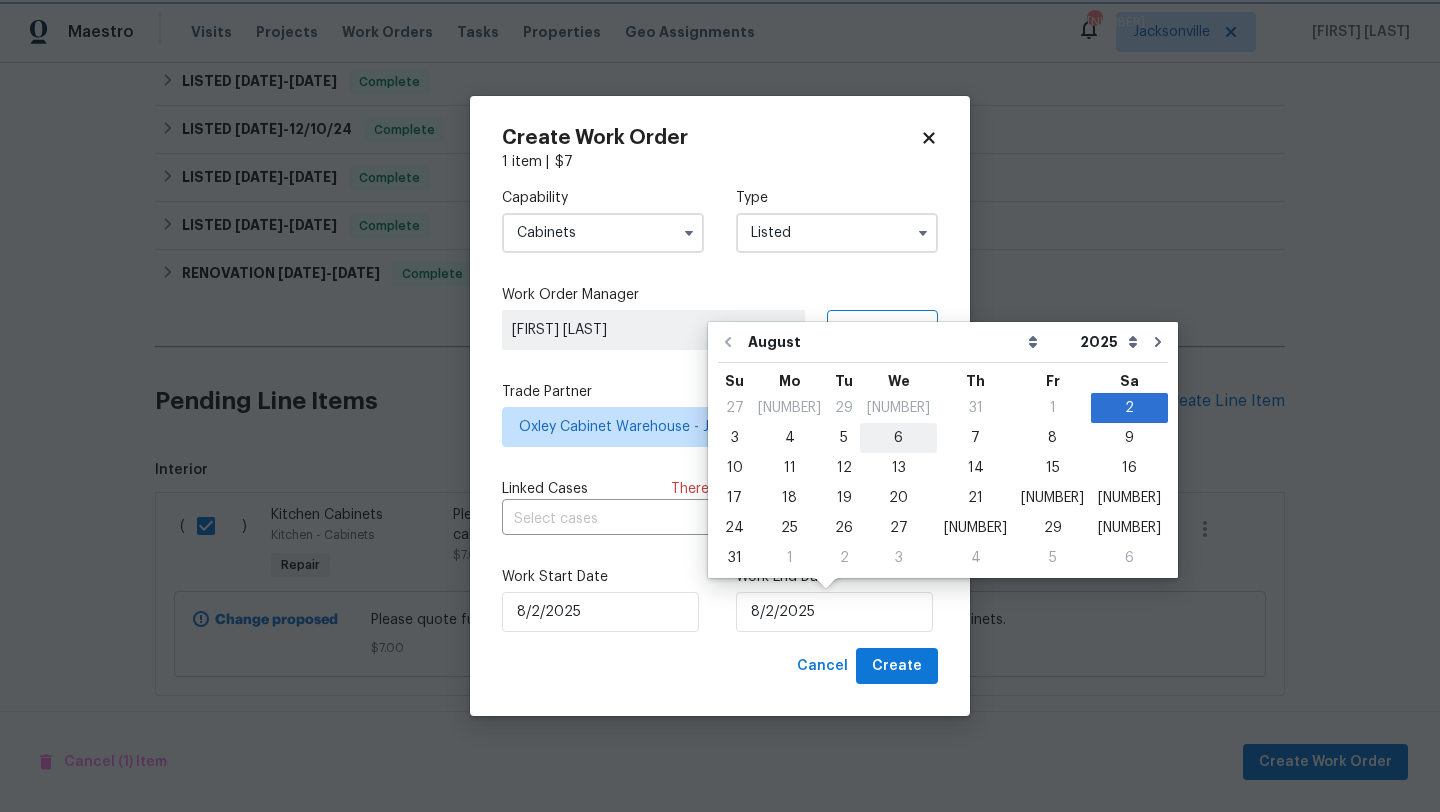 type on "8/6/2025" 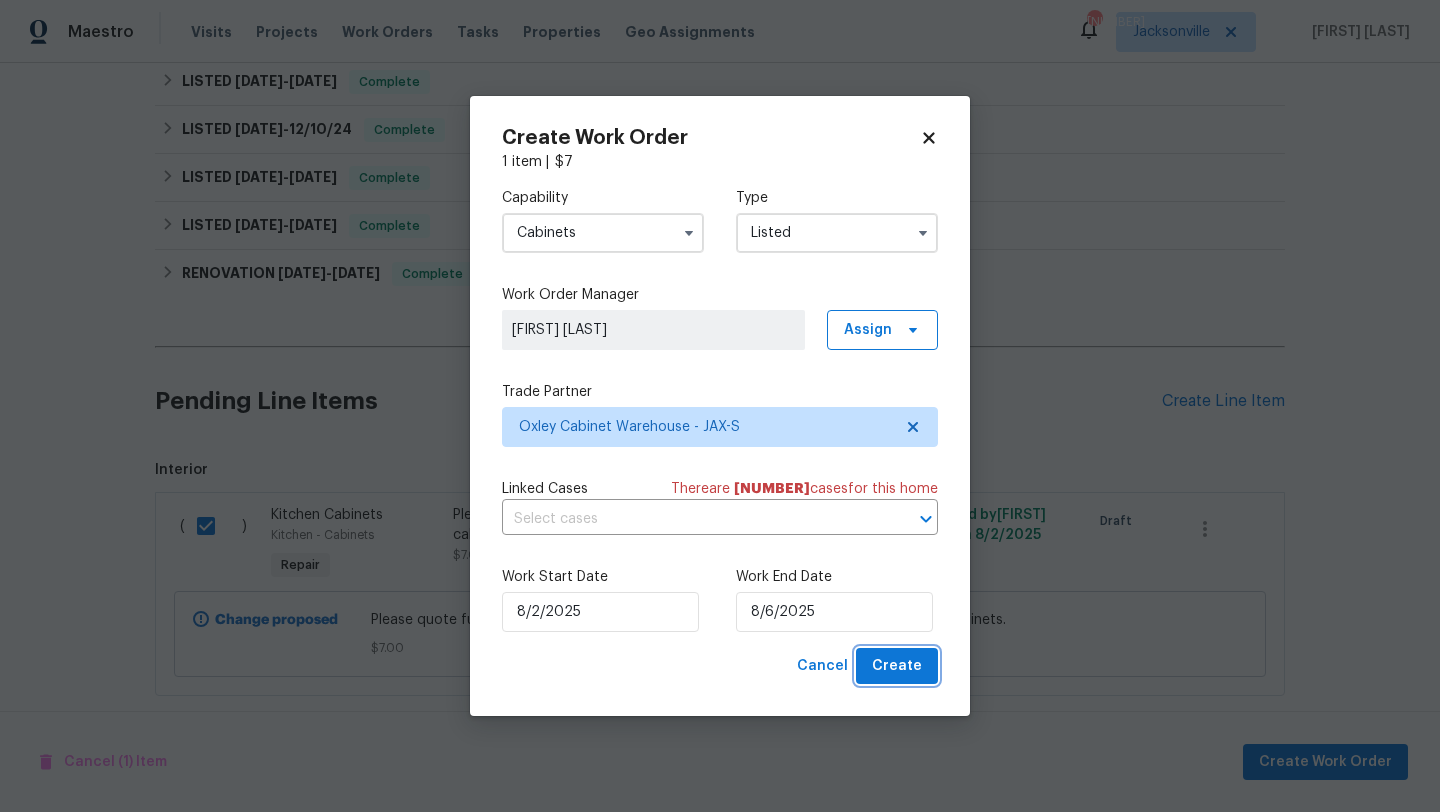 click on "Create" at bounding box center [897, 666] 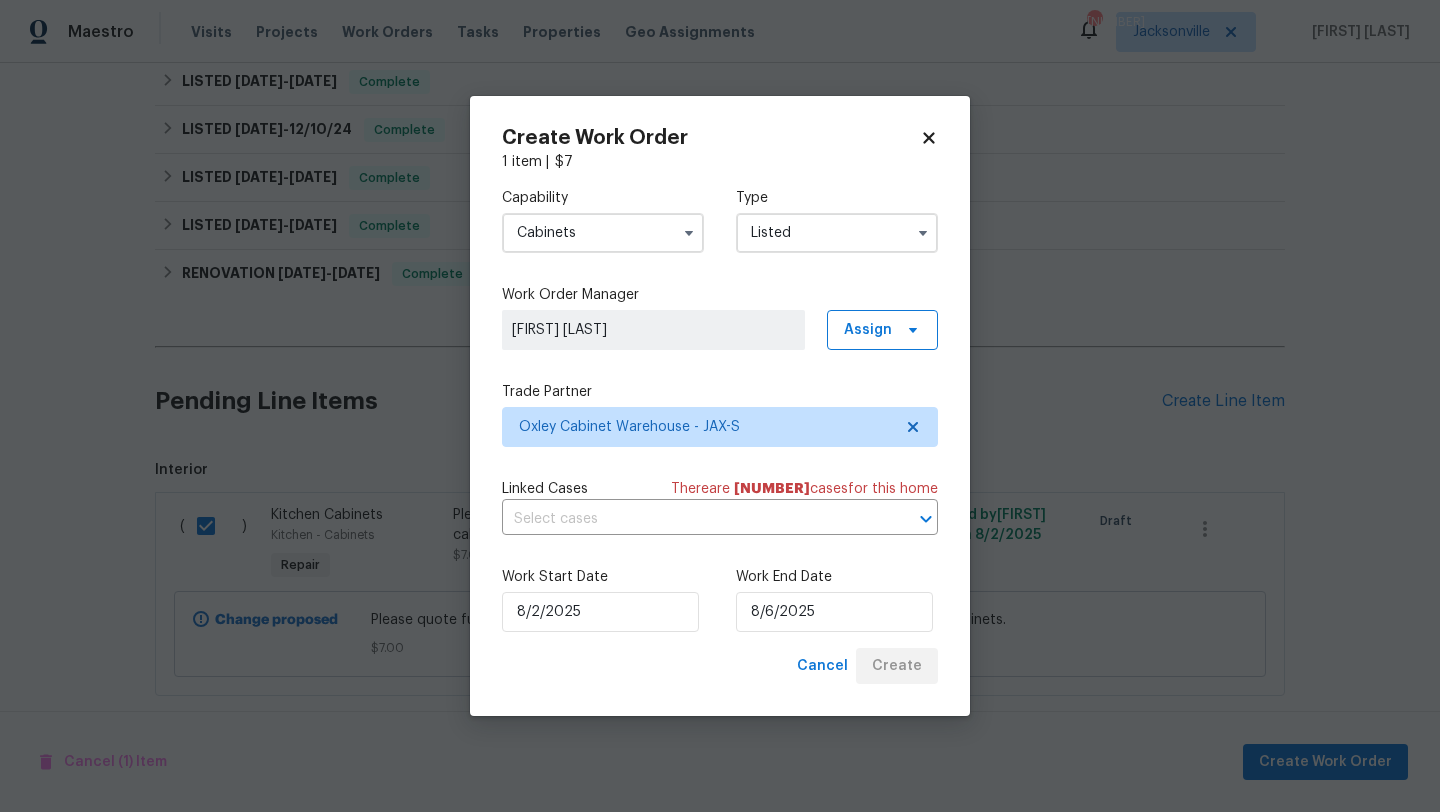 checkbox on "false" 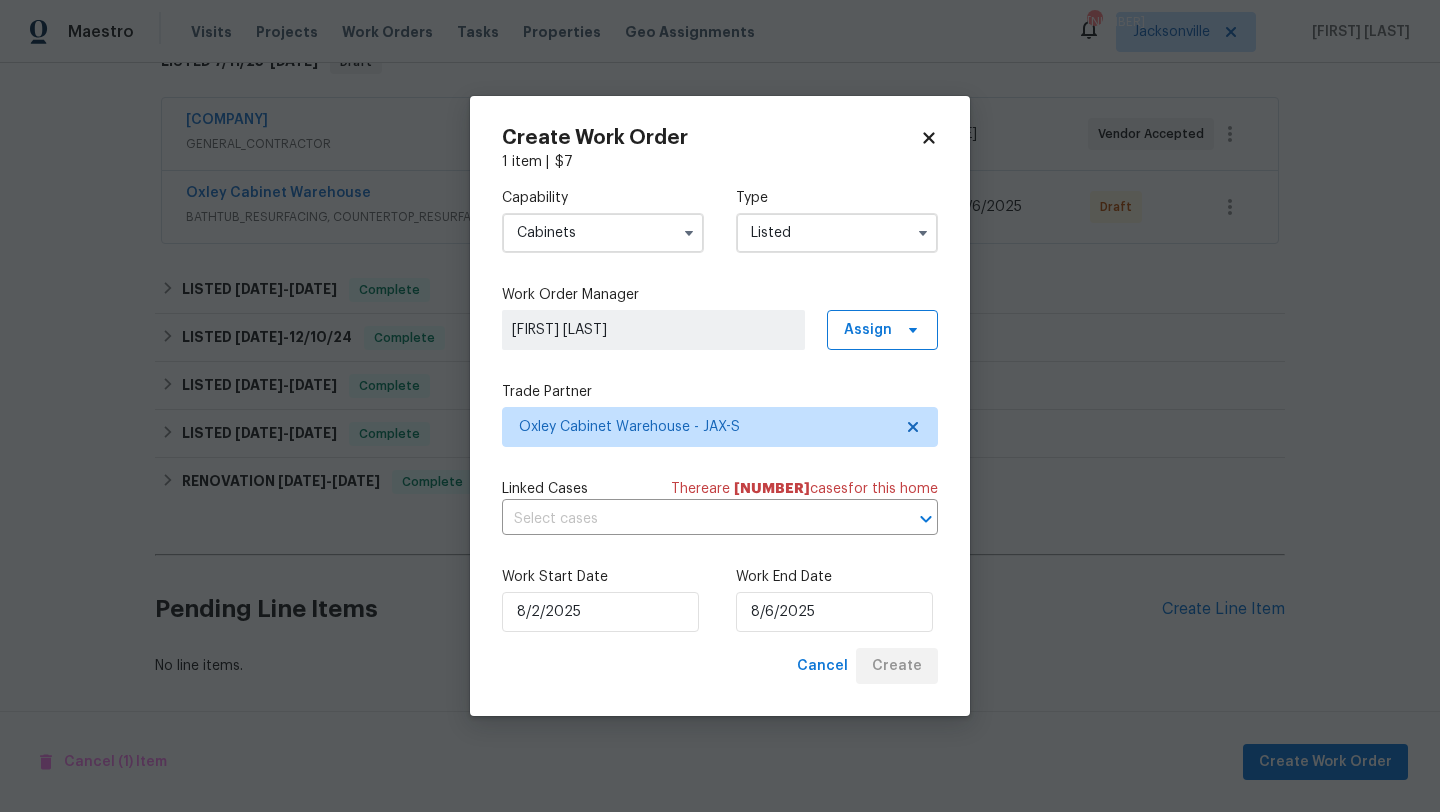 scroll, scrollTop: 548, scrollLeft: 0, axis: vertical 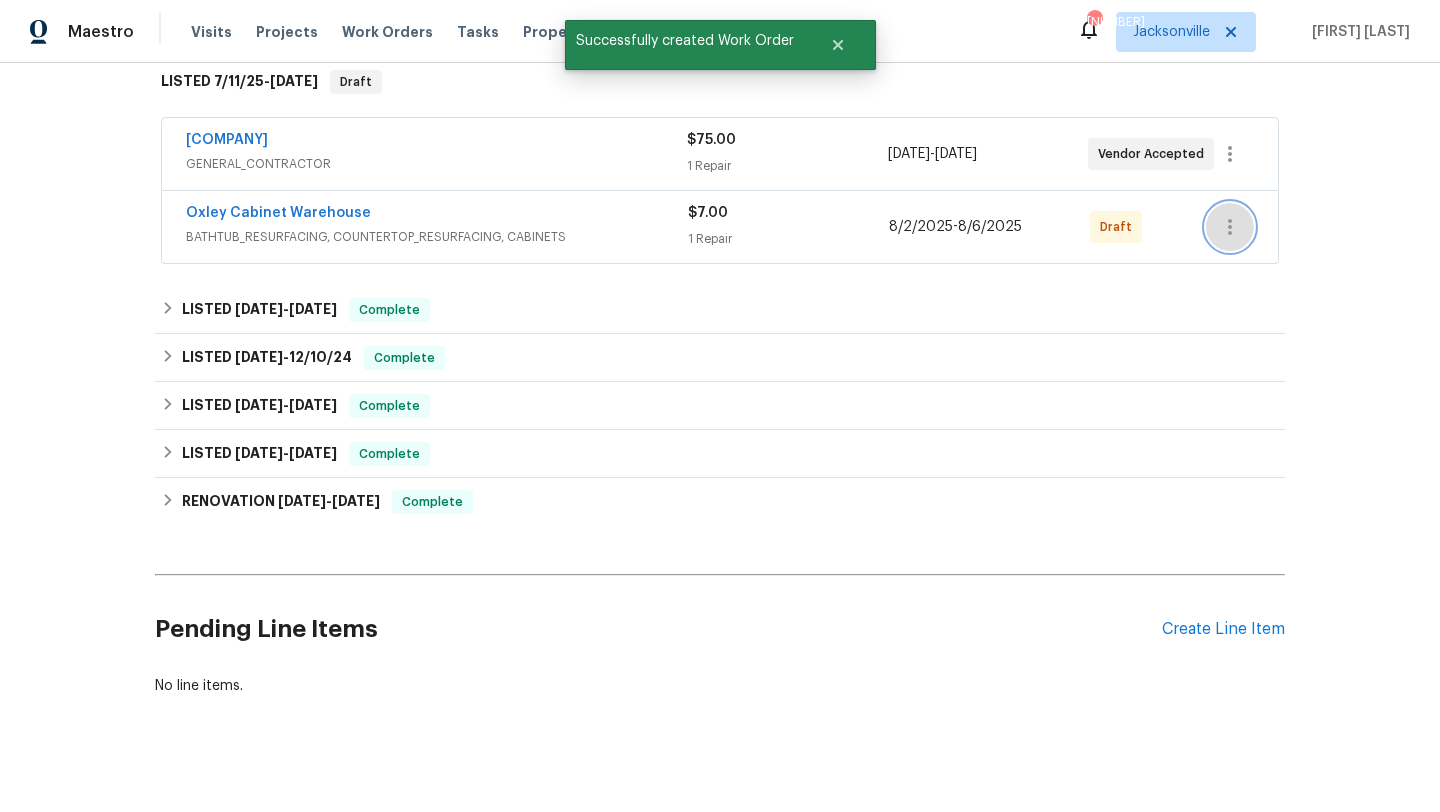 click 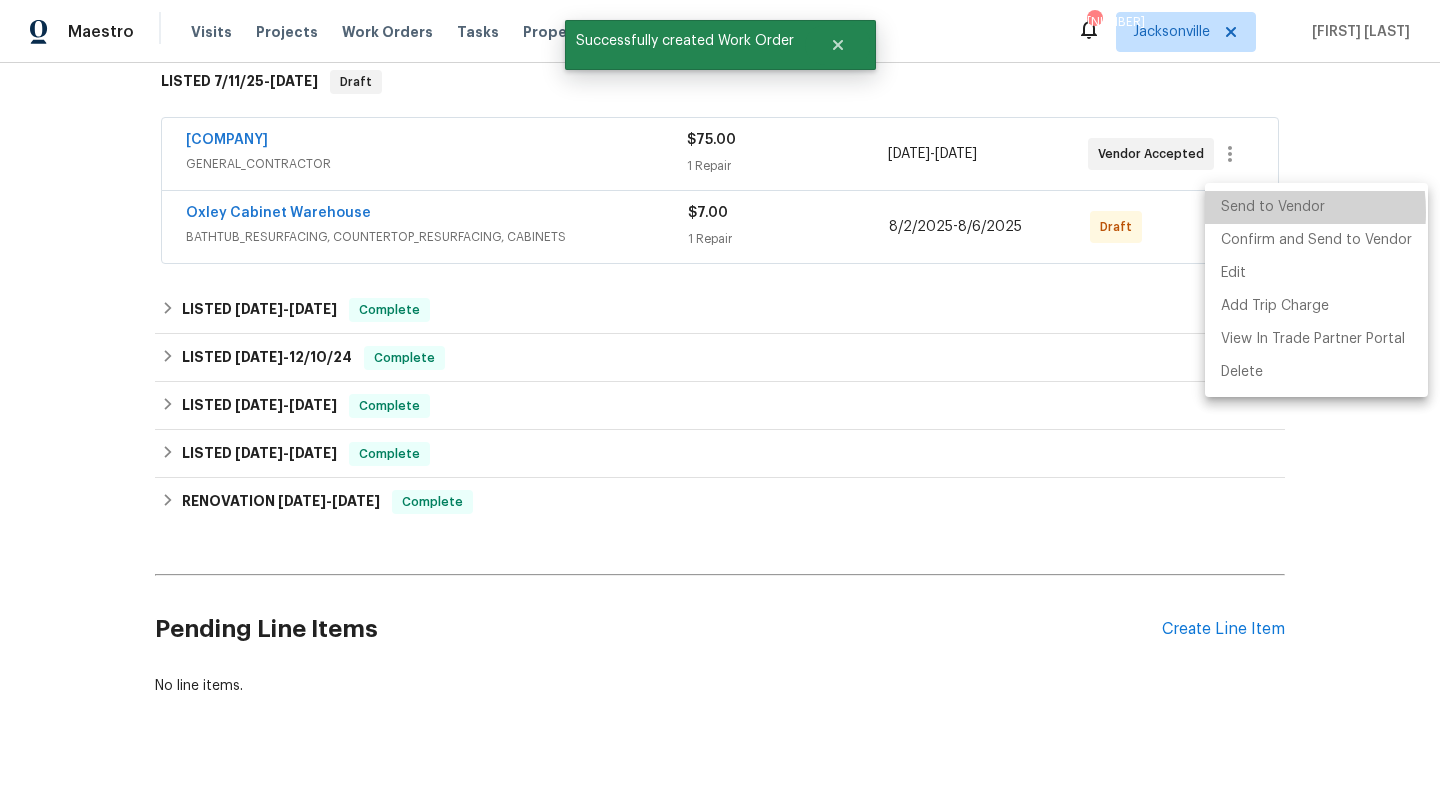 click on "Send to Vendor" at bounding box center [1316, 207] 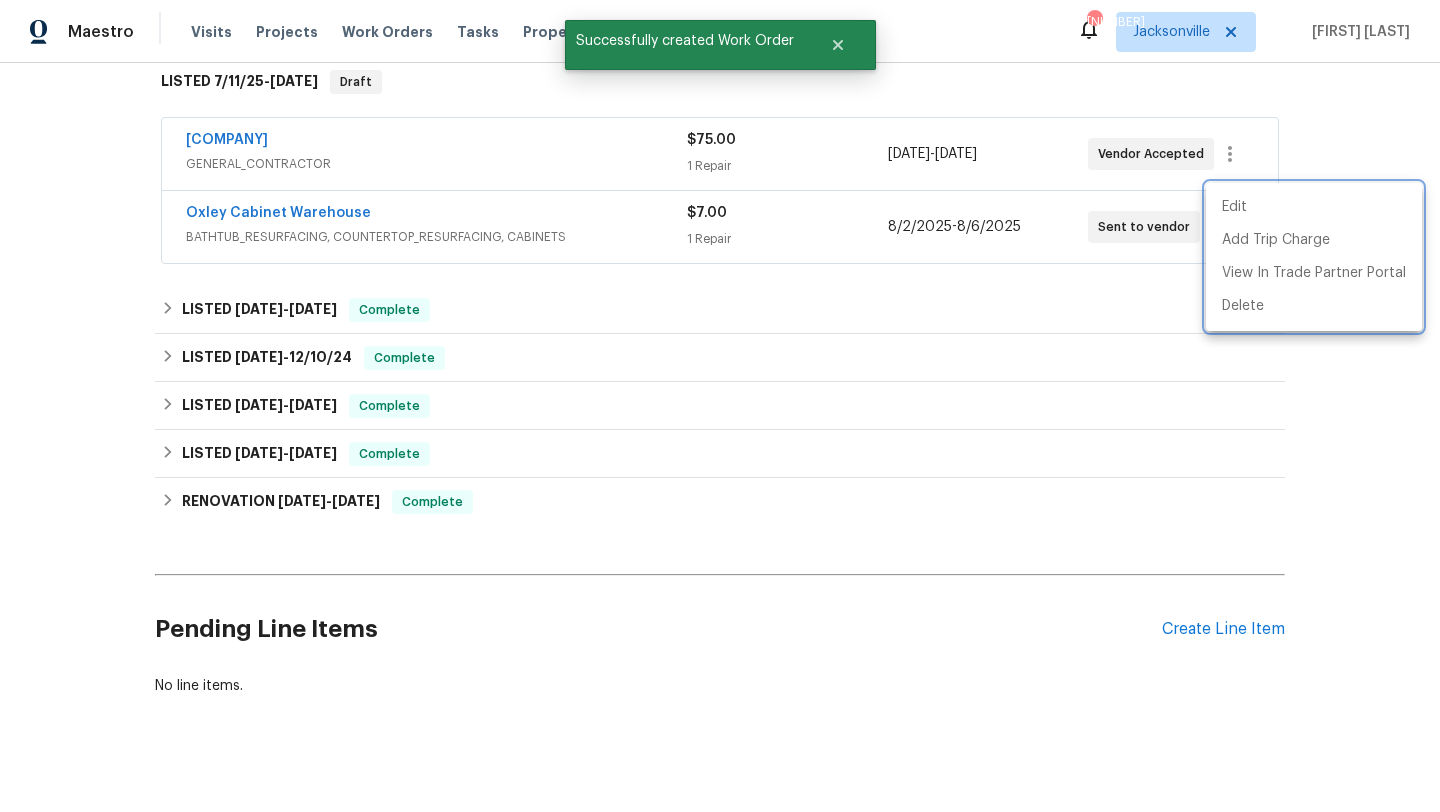 click at bounding box center [720, 406] 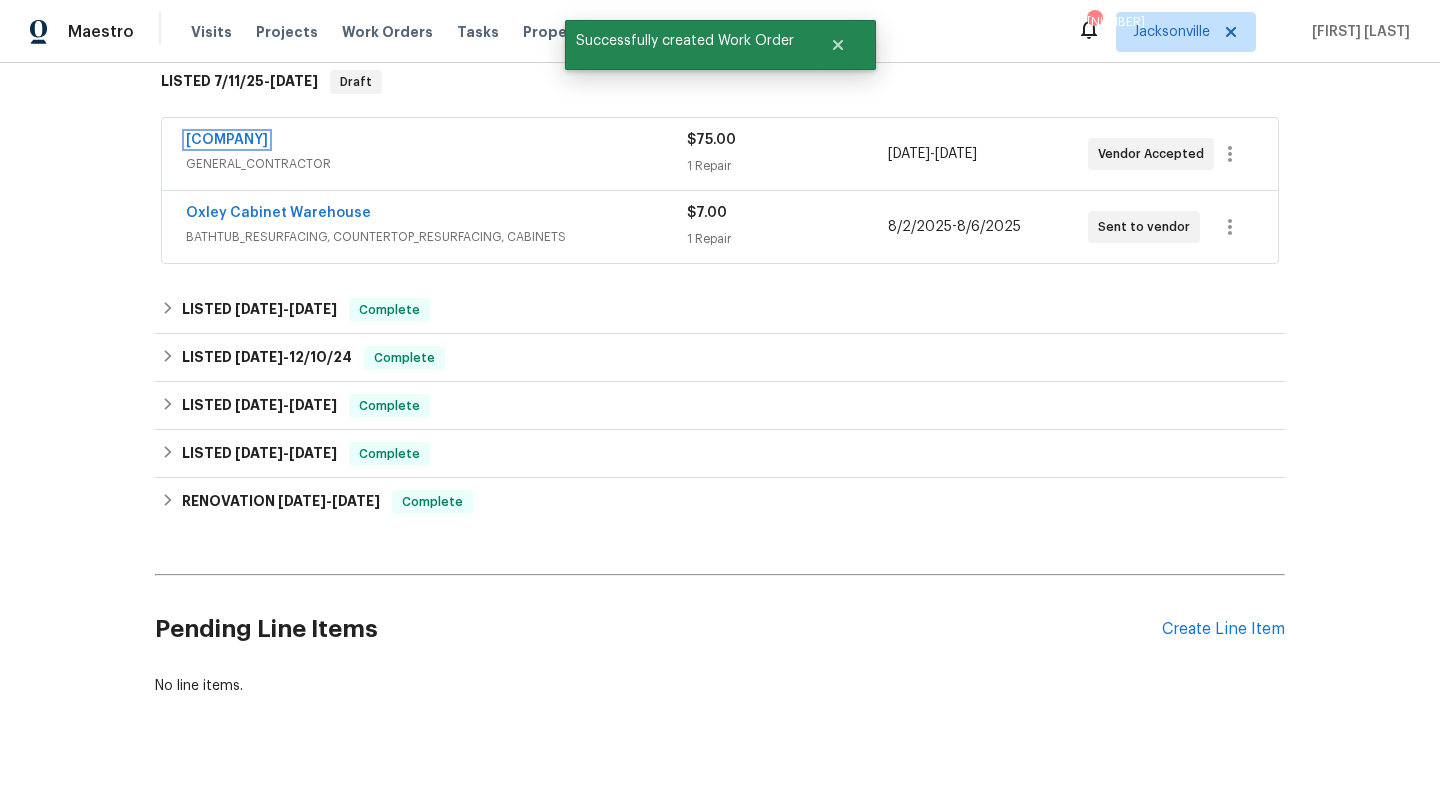 click on "[COMPANY]" at bounding box center (227, 140) 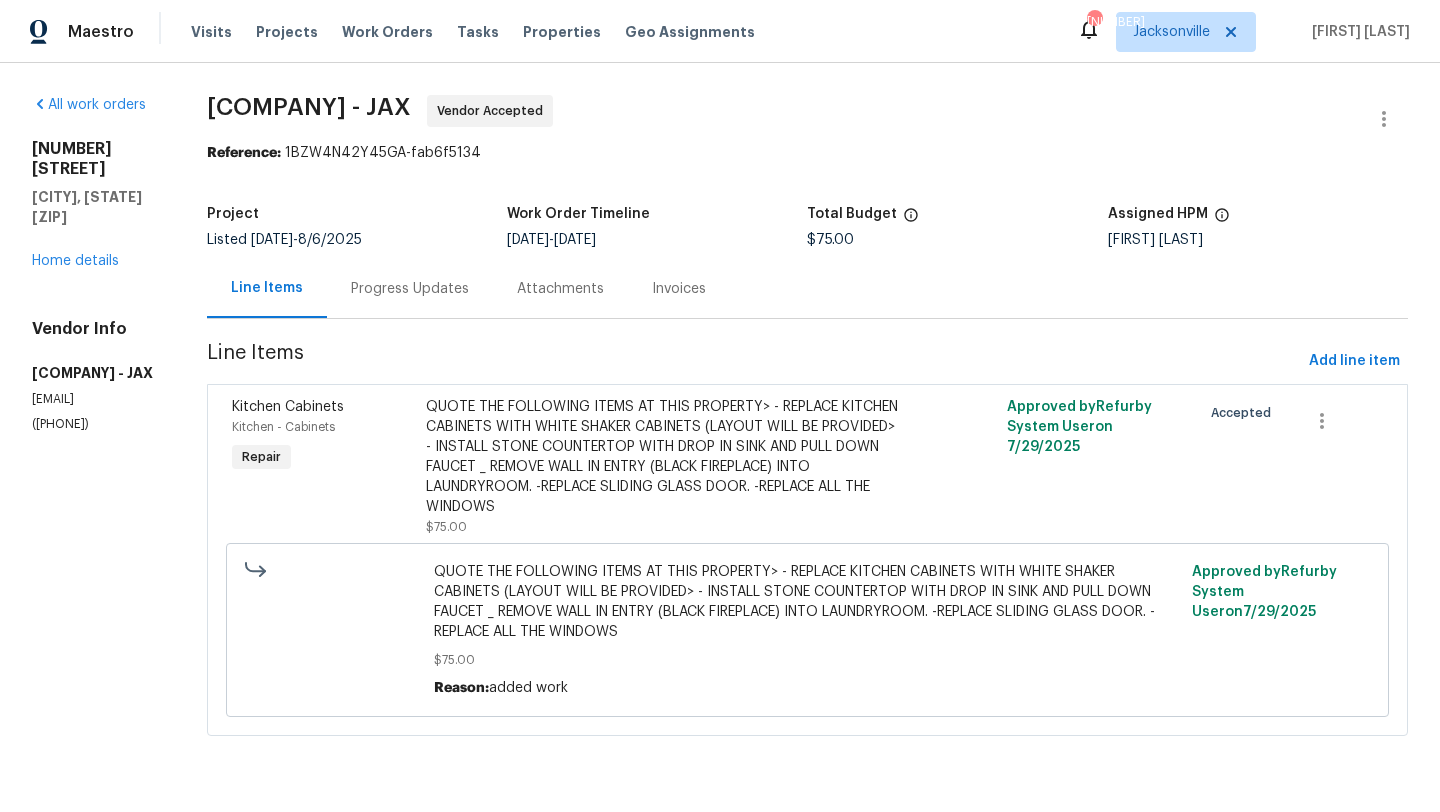 click on "[NUMBER] [STREET] [CITY], [STATE] [ZIP] Home details" at bounding box center (95, 205) 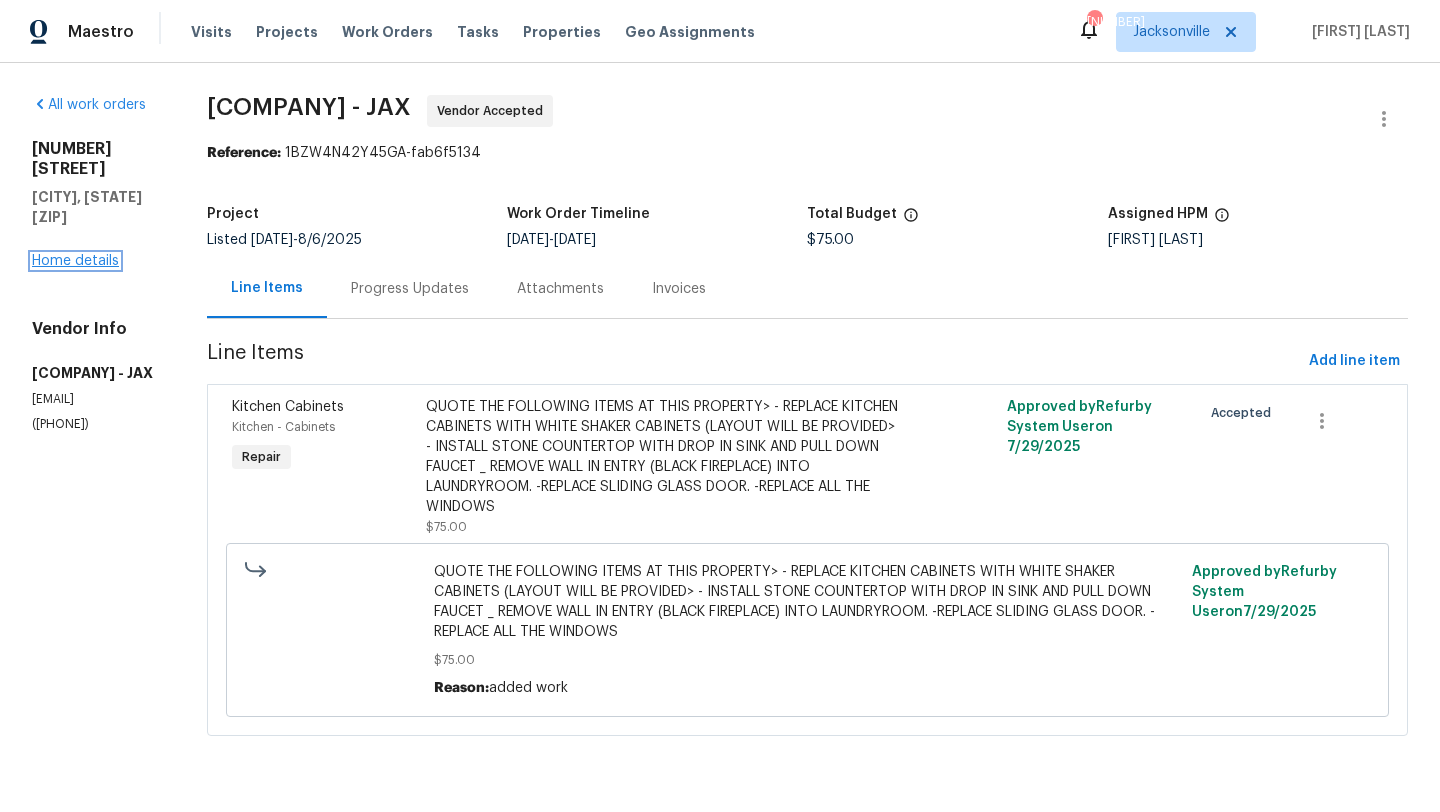click on "Home details" at bounding box center [75, 261] 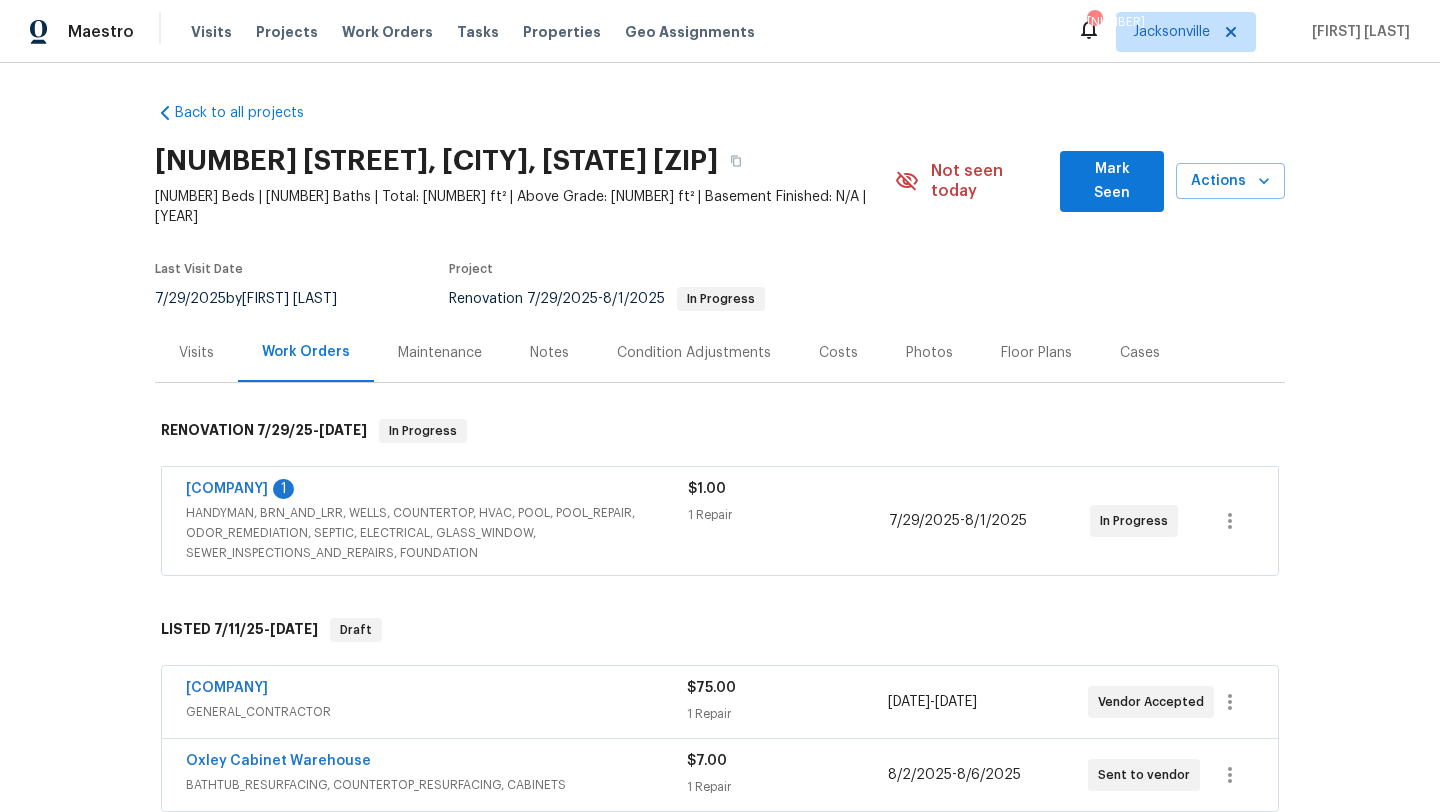 click on "HANDYMAN, BRN_AND_LRR, WELLS, COUNTERTOP, HVAC, POOL, POOL_REPAIR, ODOR_REMEDIATION, SEPTIC, ELECTRICAL, GLASS_WINDOW, SEWER_INSPECTIONS_AND_REPAIRS, FOUNDATION" at bounding box center (437, 533) 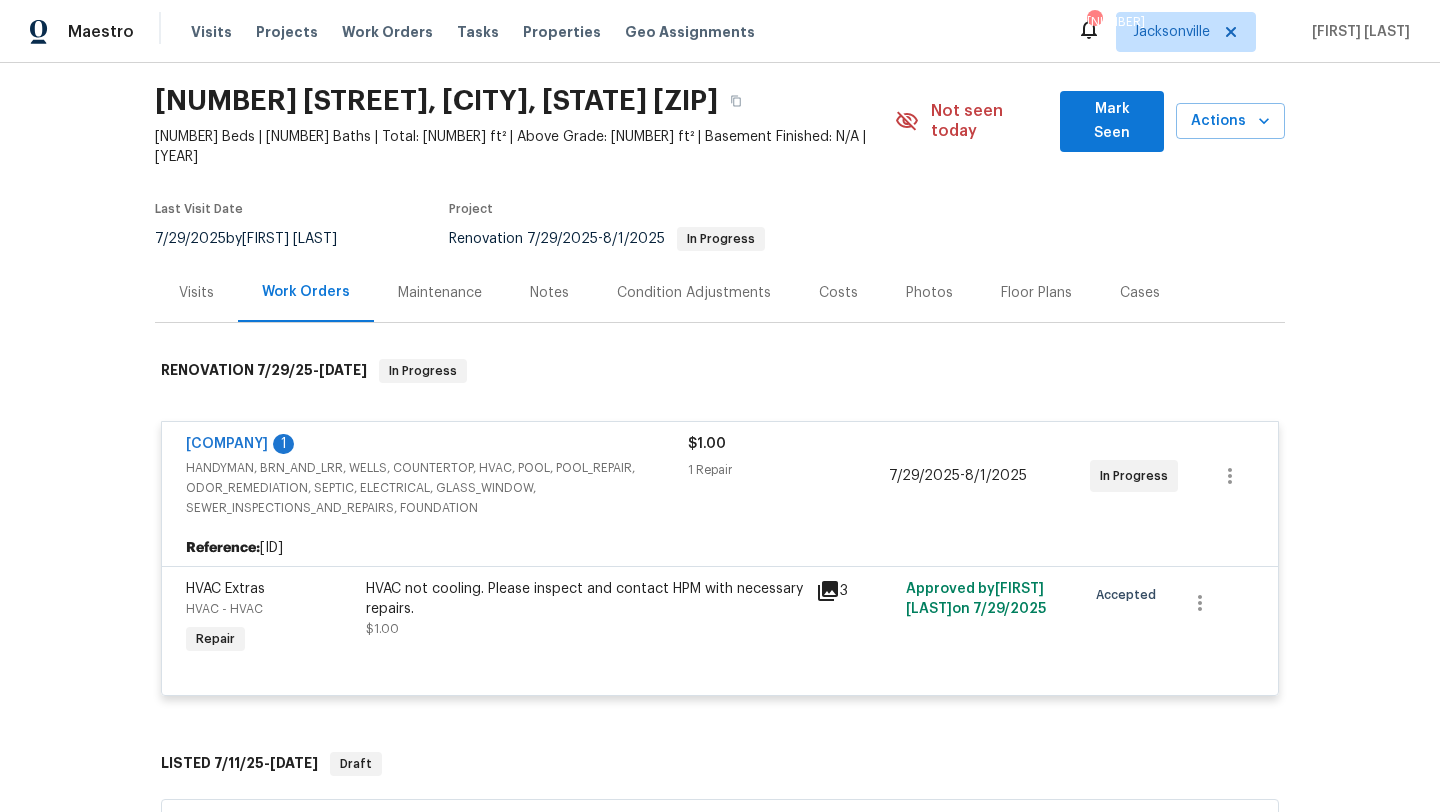 scroll, scrollTop: 61, scrollLeft: 0, axis: vertical 